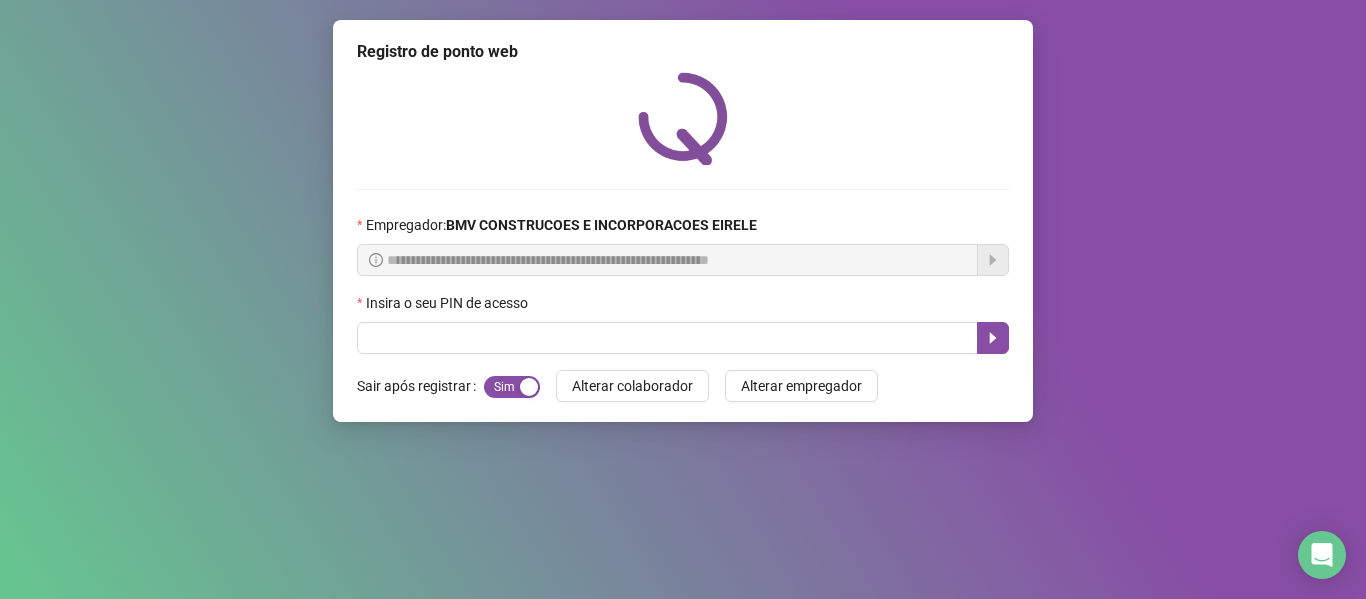 scroll, scrollTop: 0, scrollLeft: 0, axis: both 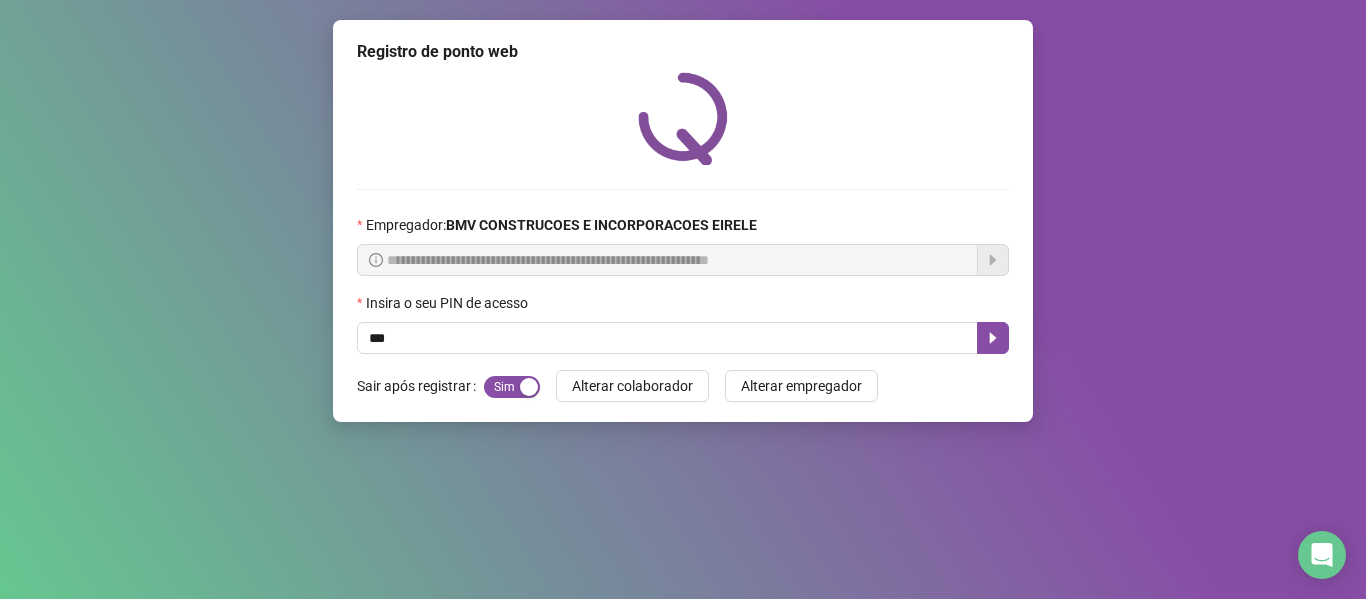 click on "***" at bounding box center [667, 338] 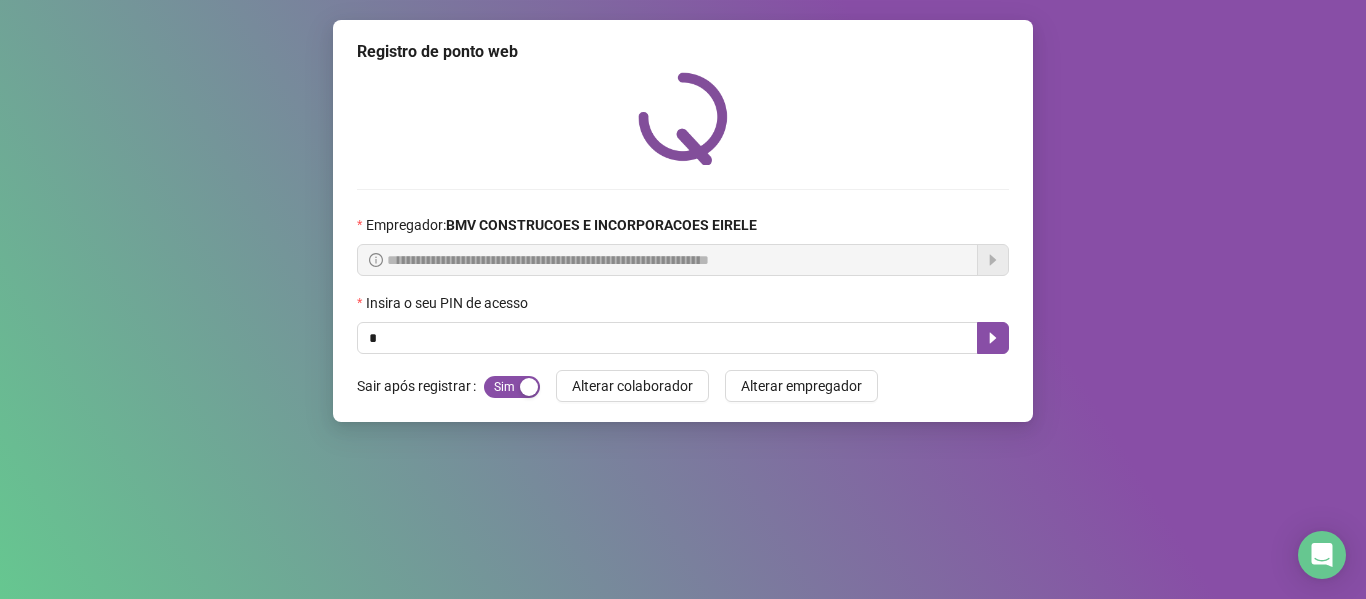 click on "*" at bounding box center (667, 338) 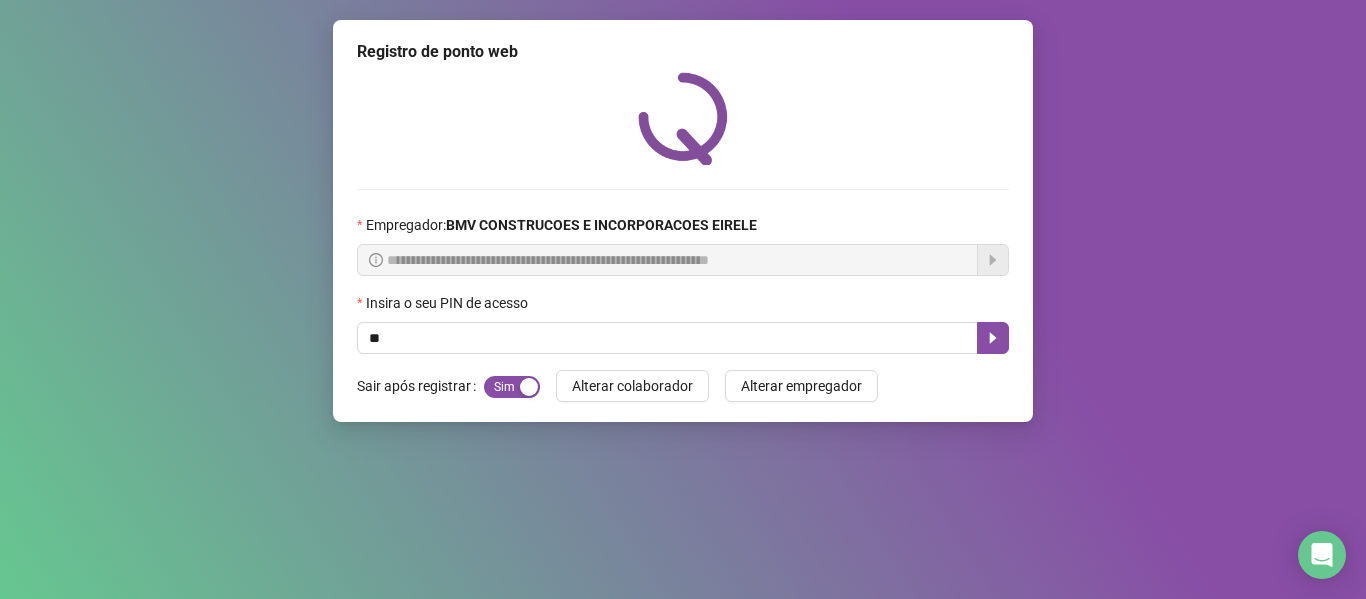 click on "**" at bounding box center [667, 338] 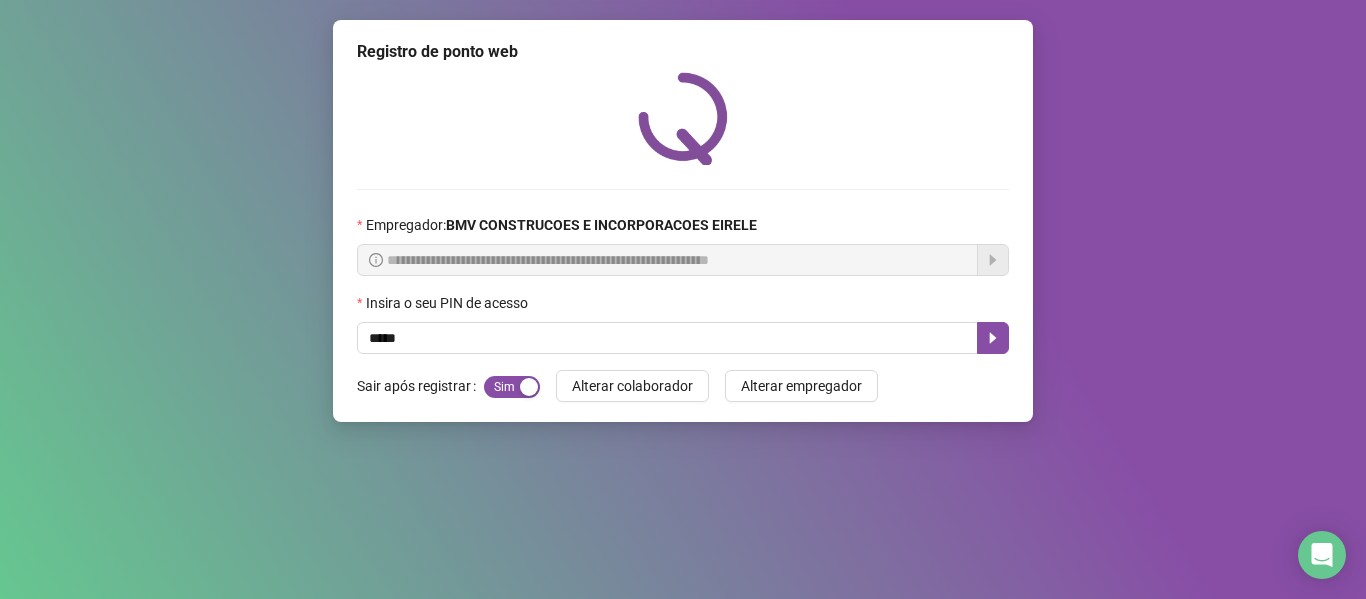 type on "*****" 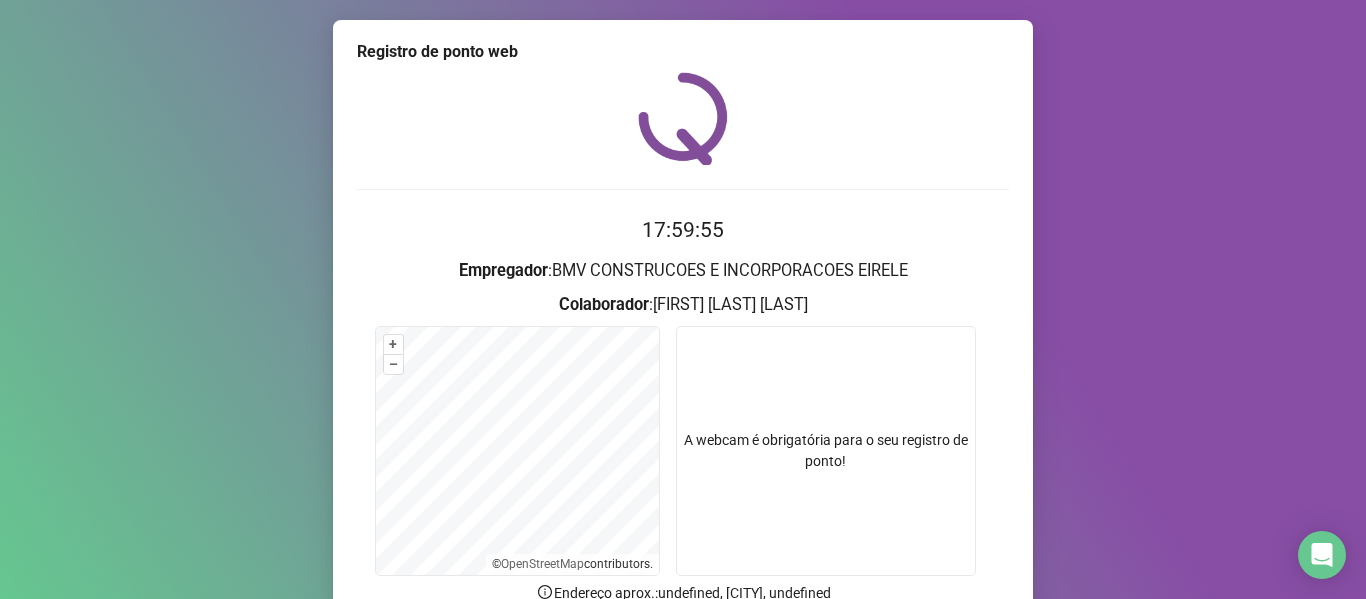 scroll, scrollTop: 182, scrollLeft: 0, axis: vertical 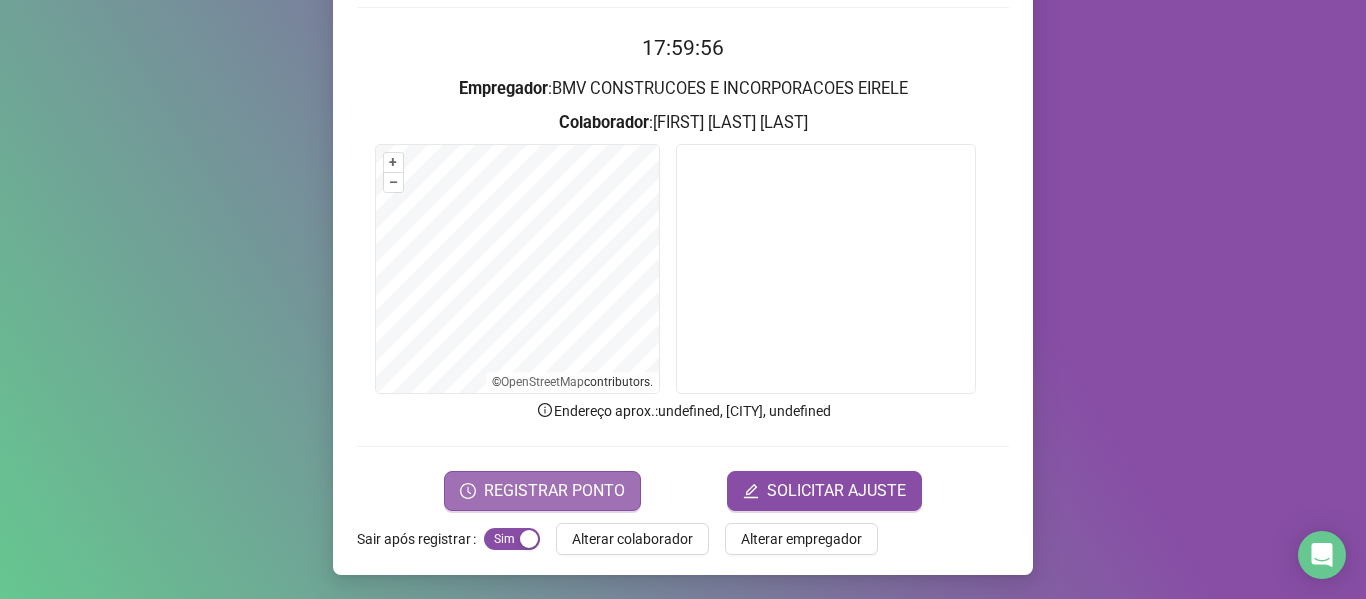 click on "REGISTRAR PONTO" at bounding box center (554, 491) 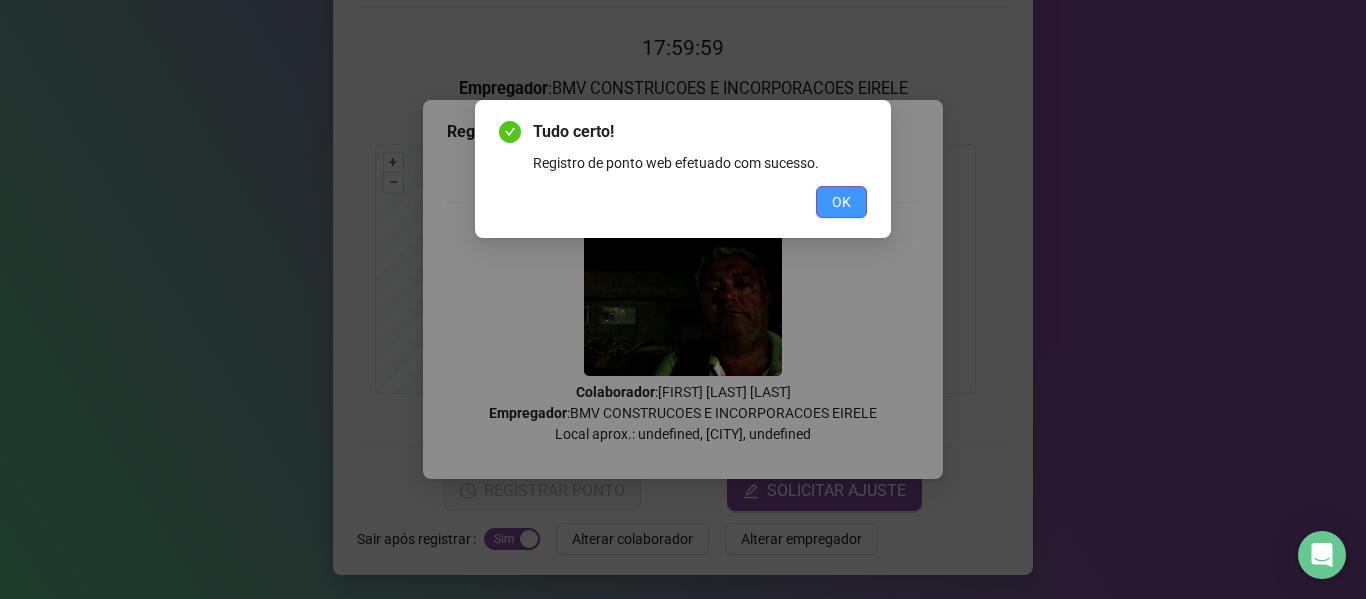 click on "OK" at bounding box center [841, 202] 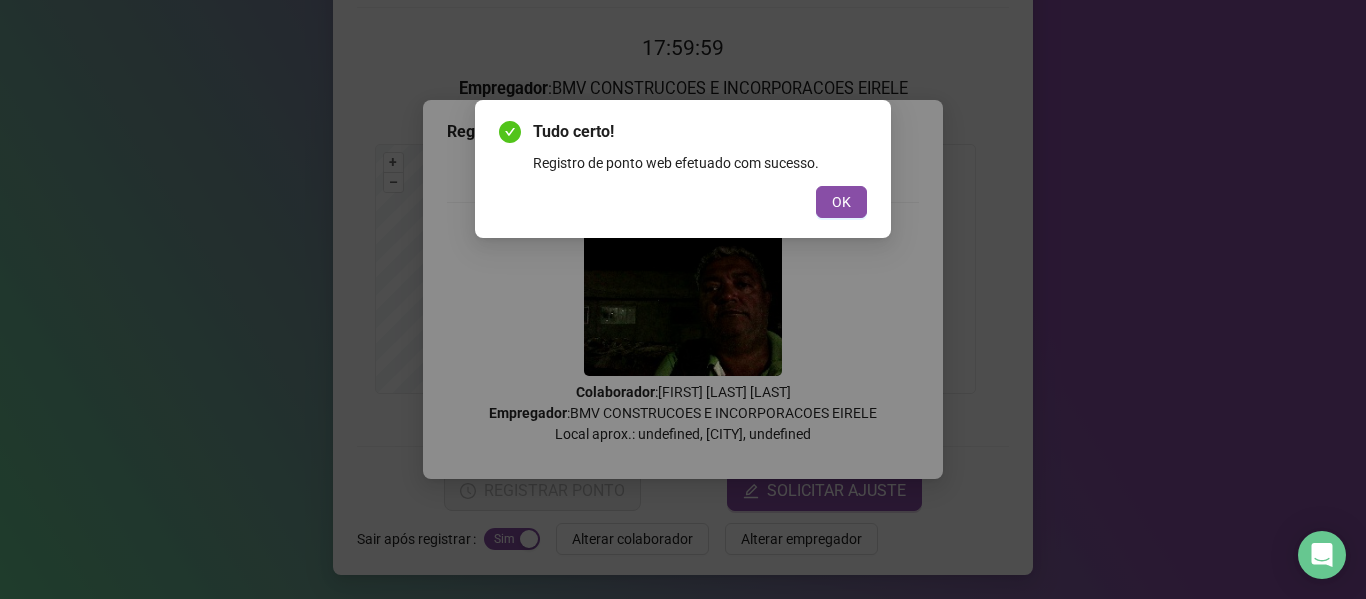 scroll, scrollTop: 0, scrollLeft: 0, axis: both 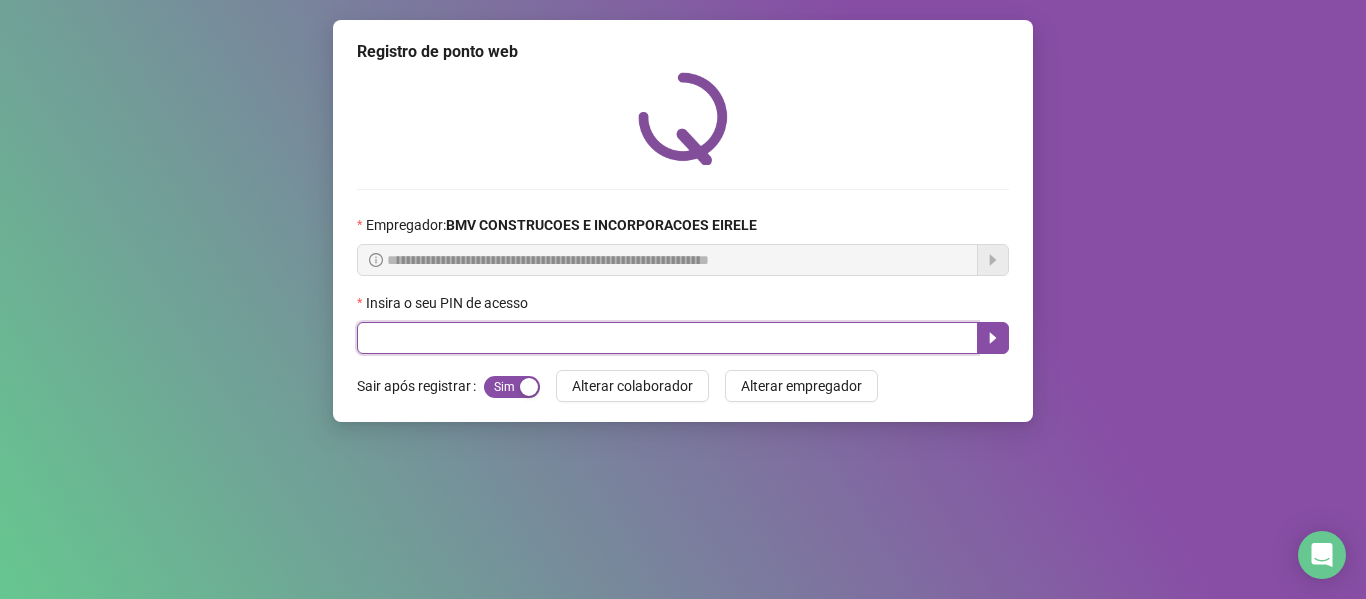 click at bounding box center [667, 338] 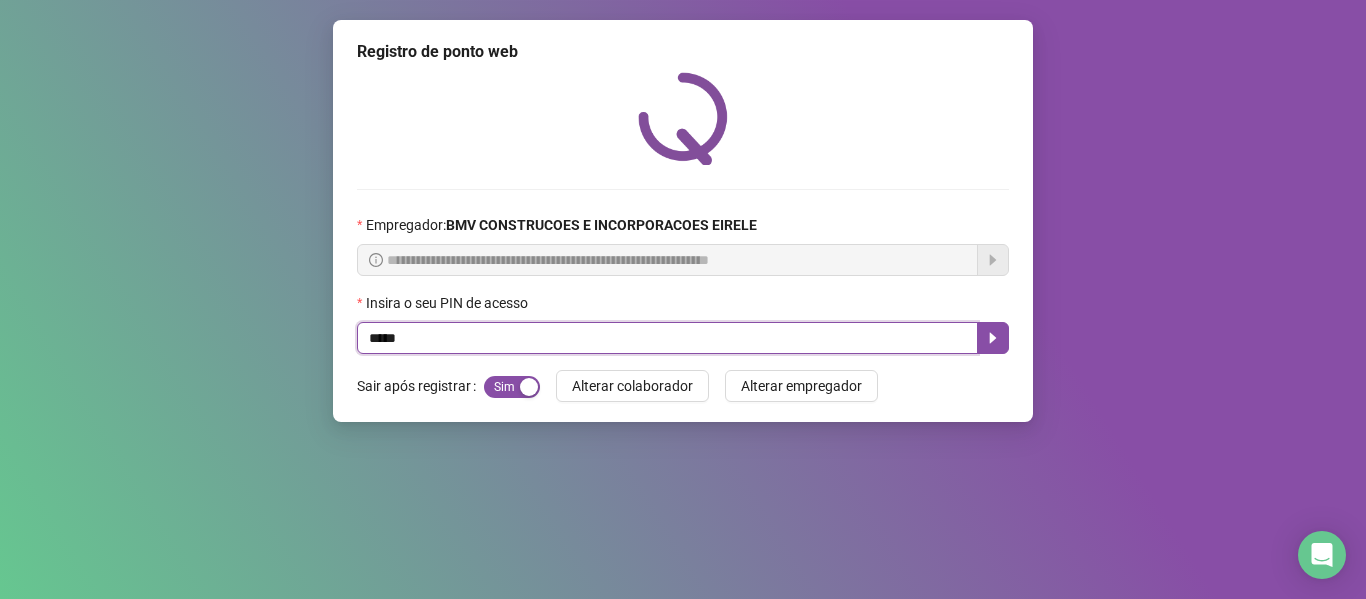 type on "*****" 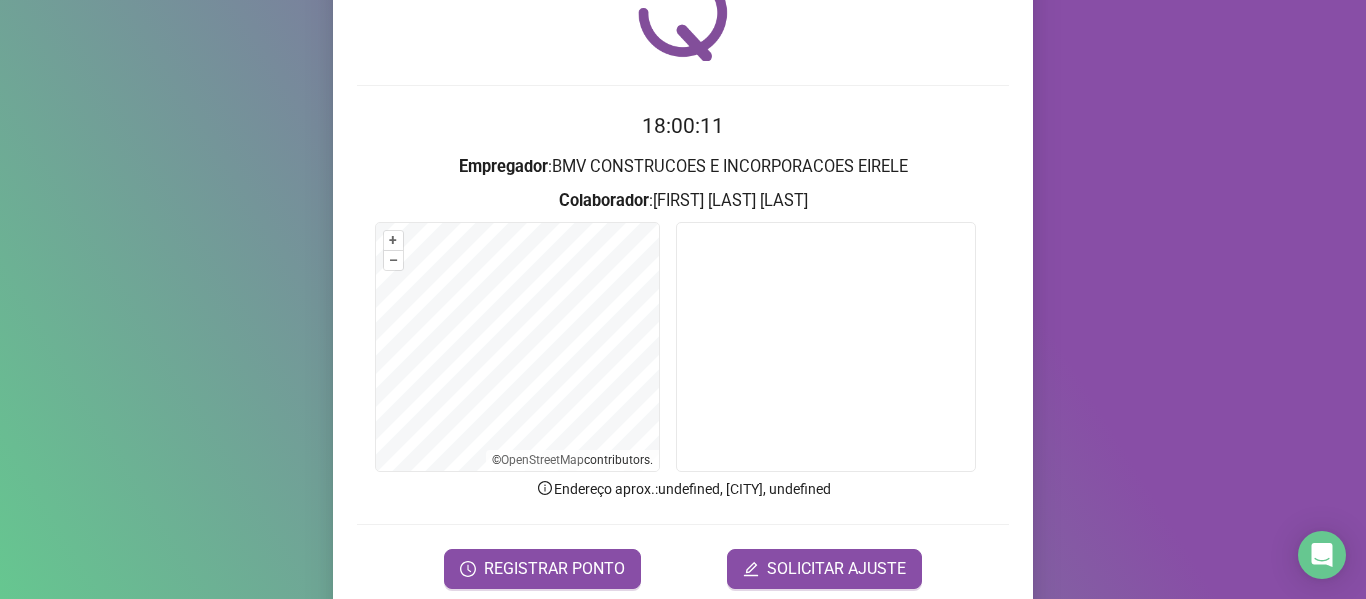 scroll, scrollTop: 182, scrollLeft: 0, axis: vertical 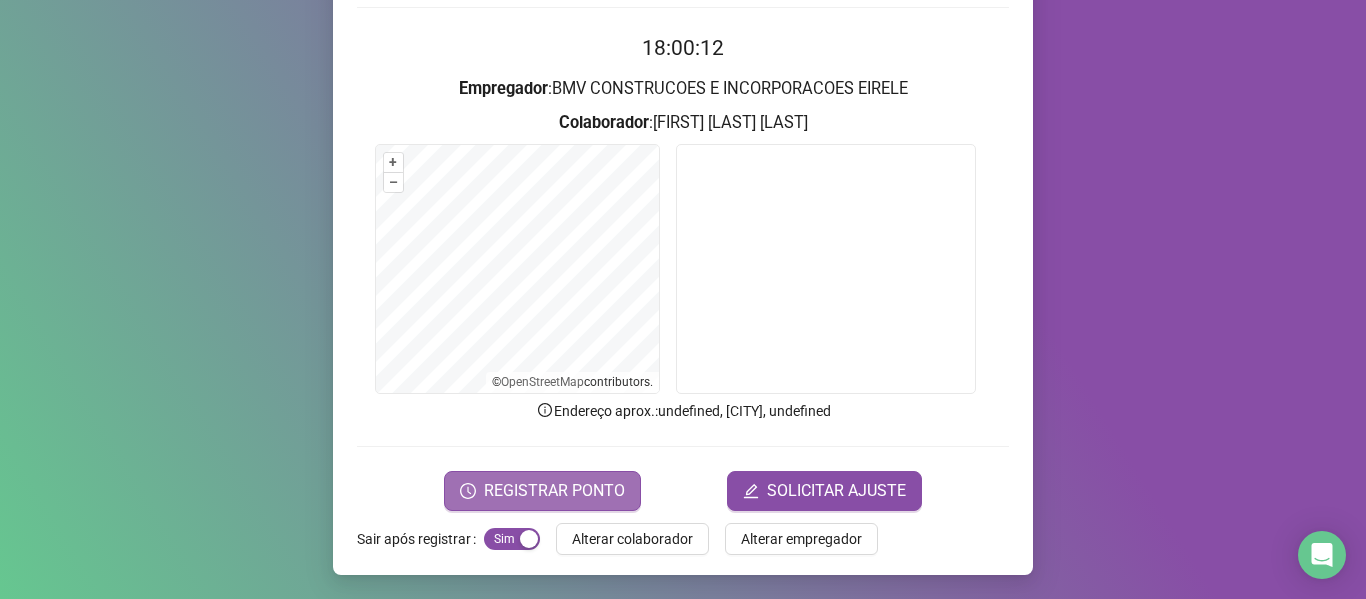 click on "REGISTRAR PONTO" at bounding box center [554, 491] 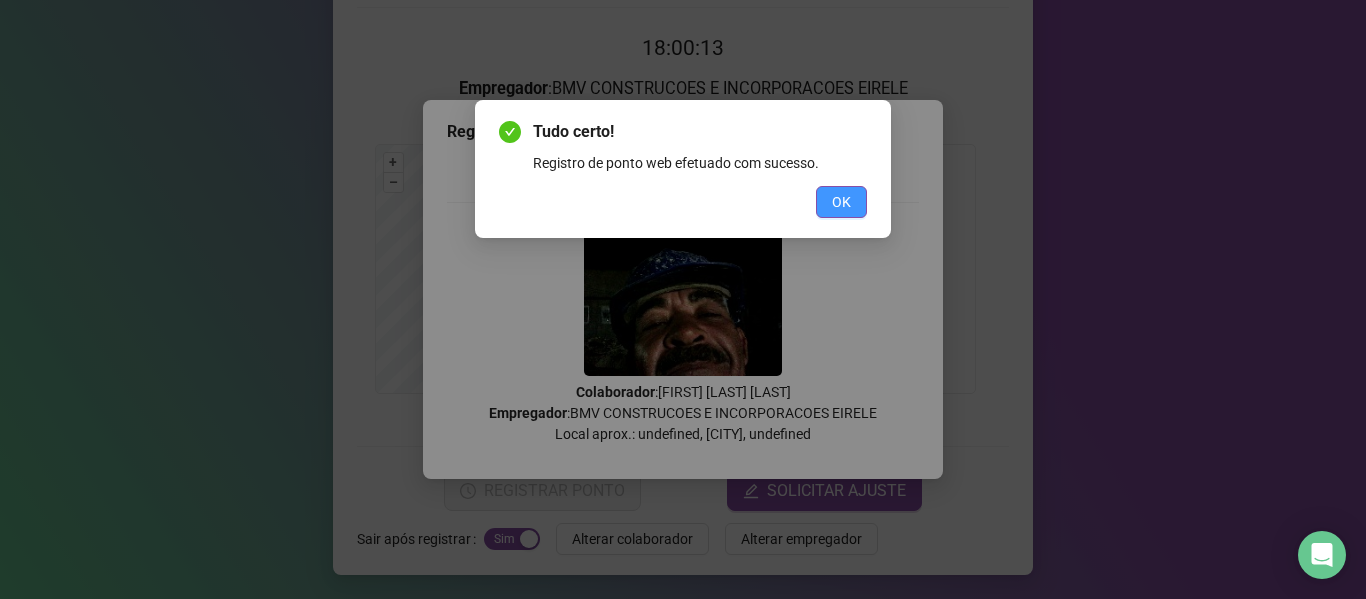 click on "OK" at bounding box center [841, 202] 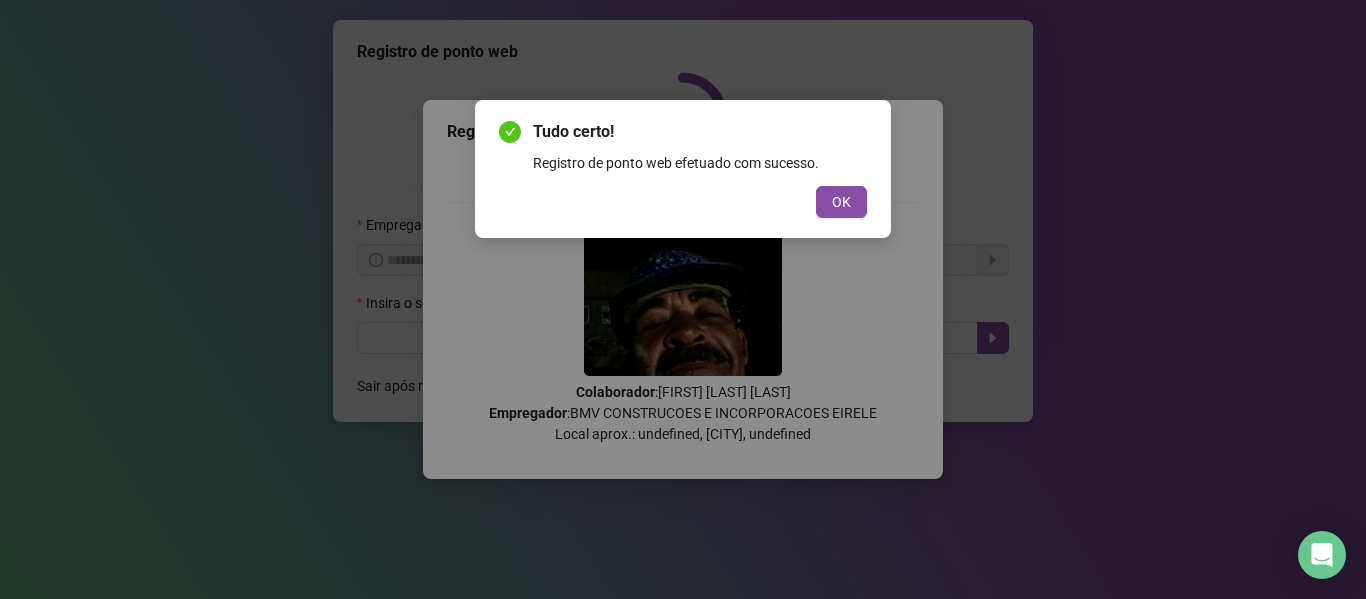 scroll, scrollTop: 0, scrollLeft: 0, axis: both 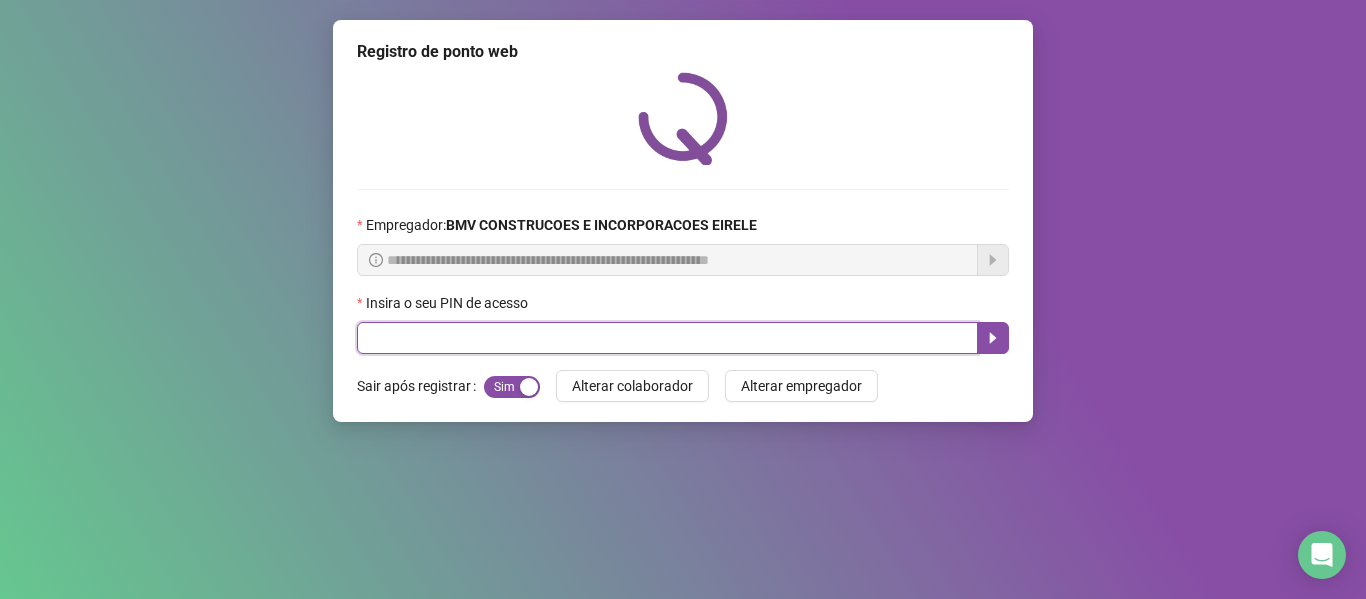 click at bounding box center [667, 338] 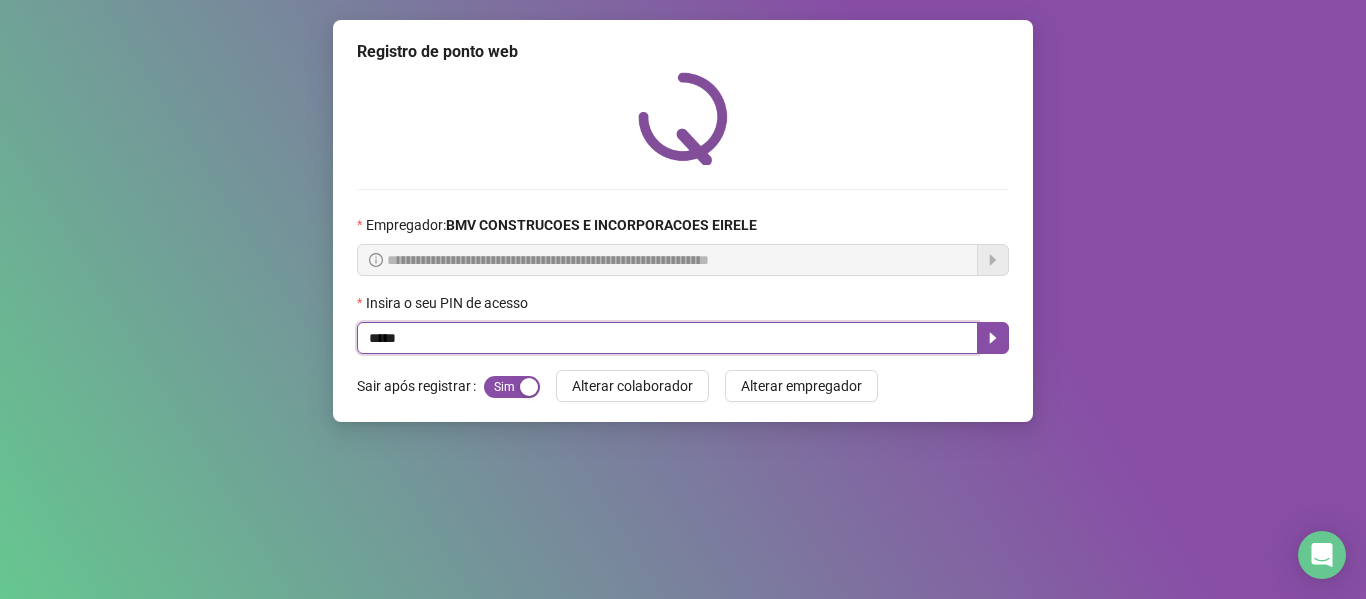 type on "*****" 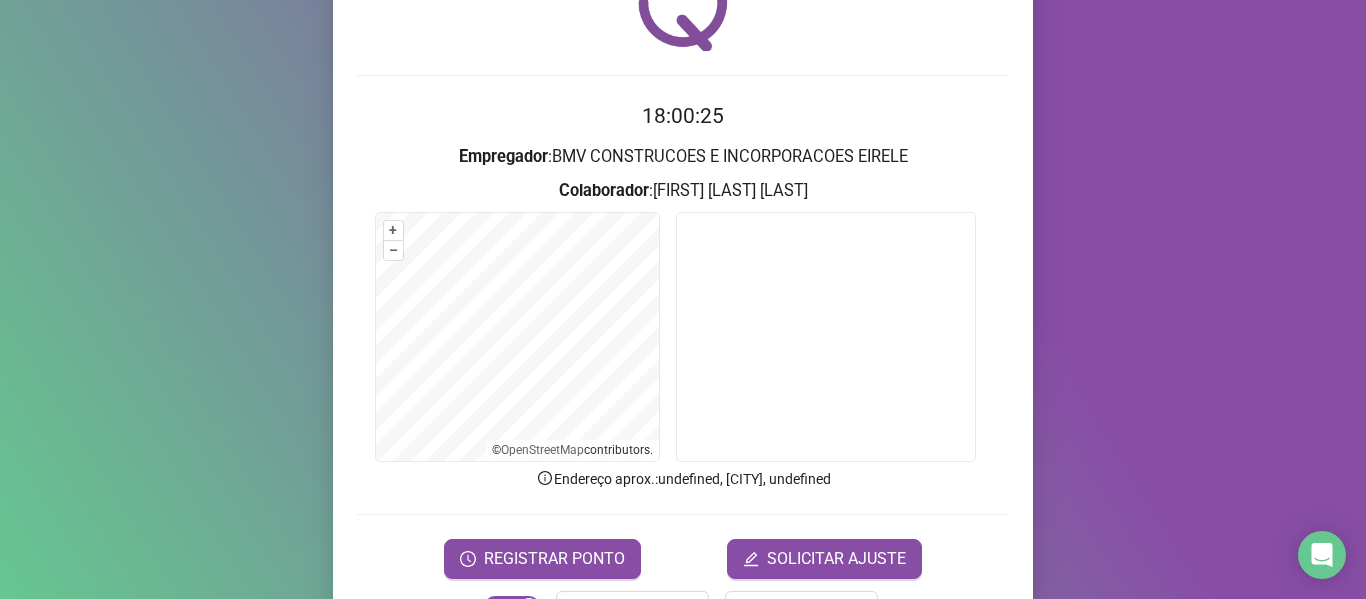 scroll, scrollTop: 182, scrollLeft: 0, axis: vertical 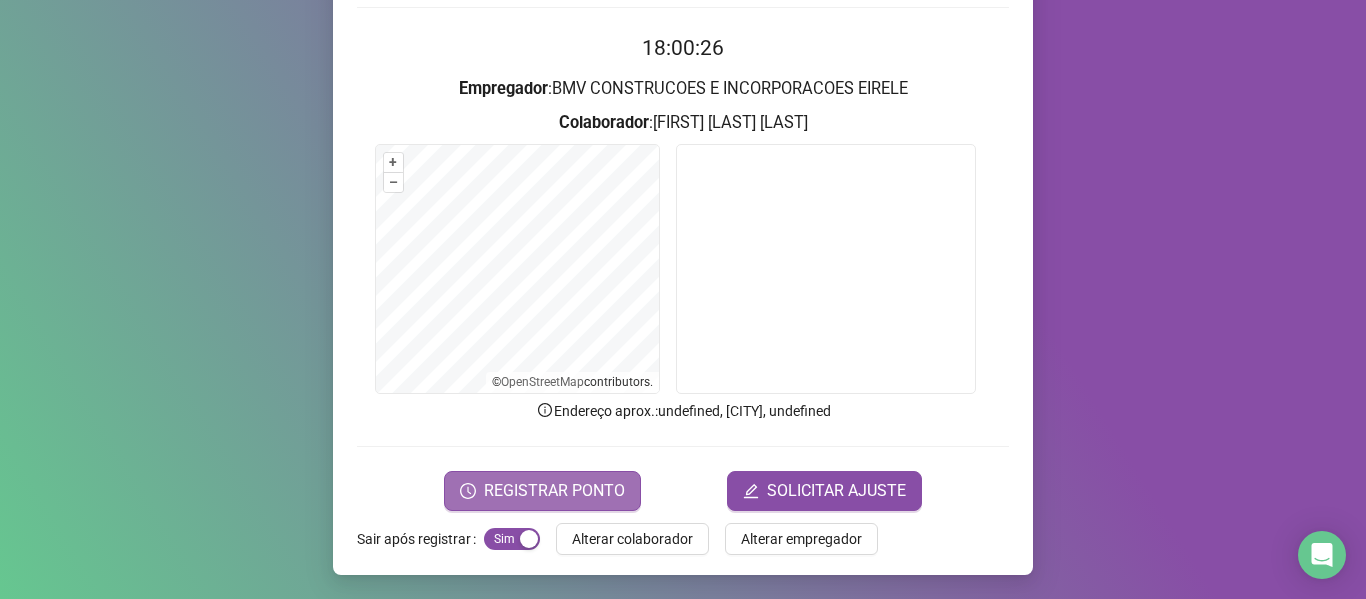 click on "REGISTRAR PONTO" at bounding box center (554, 491) 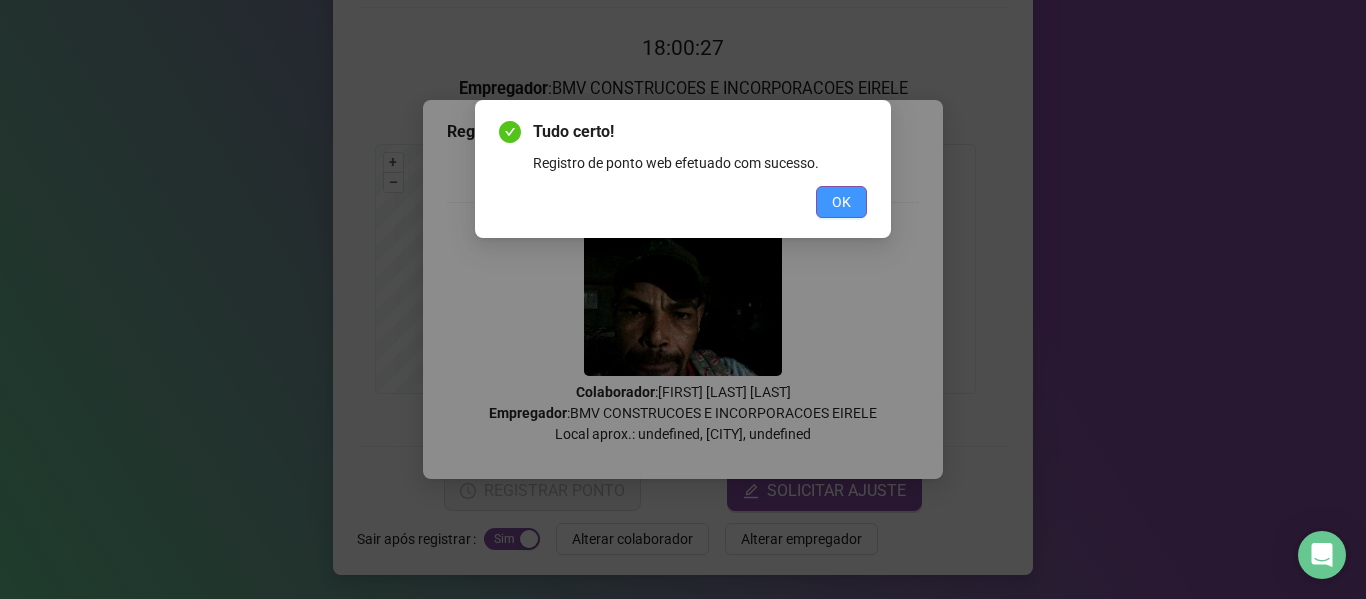click on "OK" at bounding box center [841, 202] 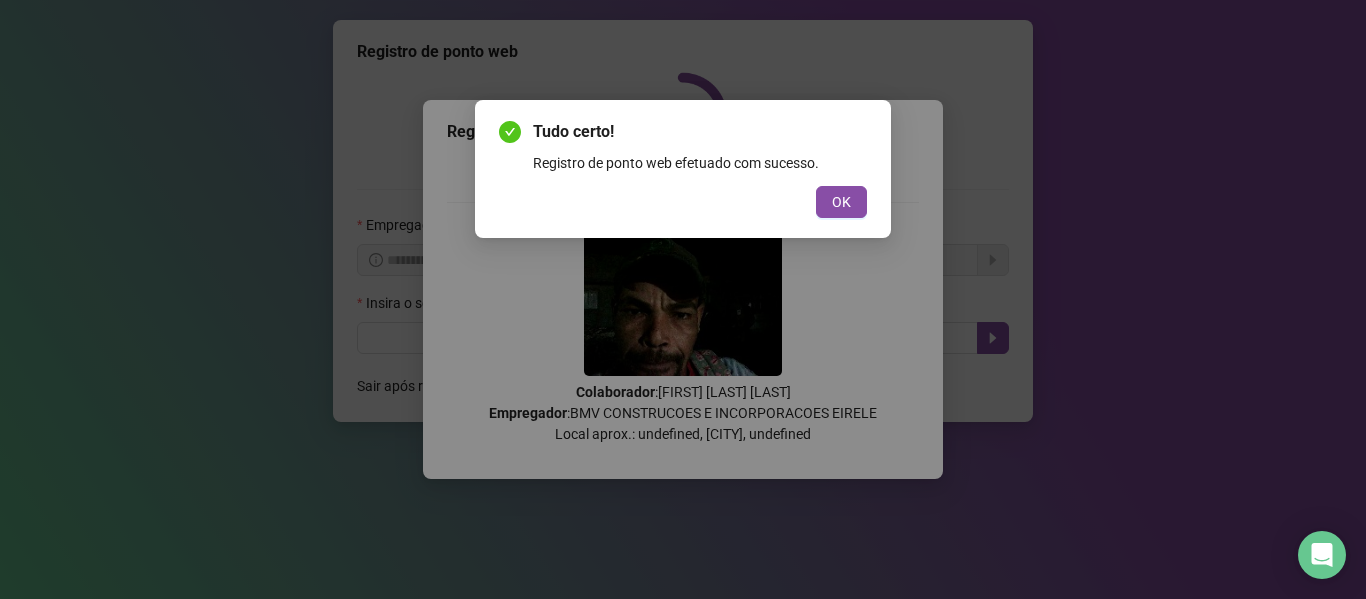 scroll, scrollTop: 0, scrollLeft: 0, axis: both 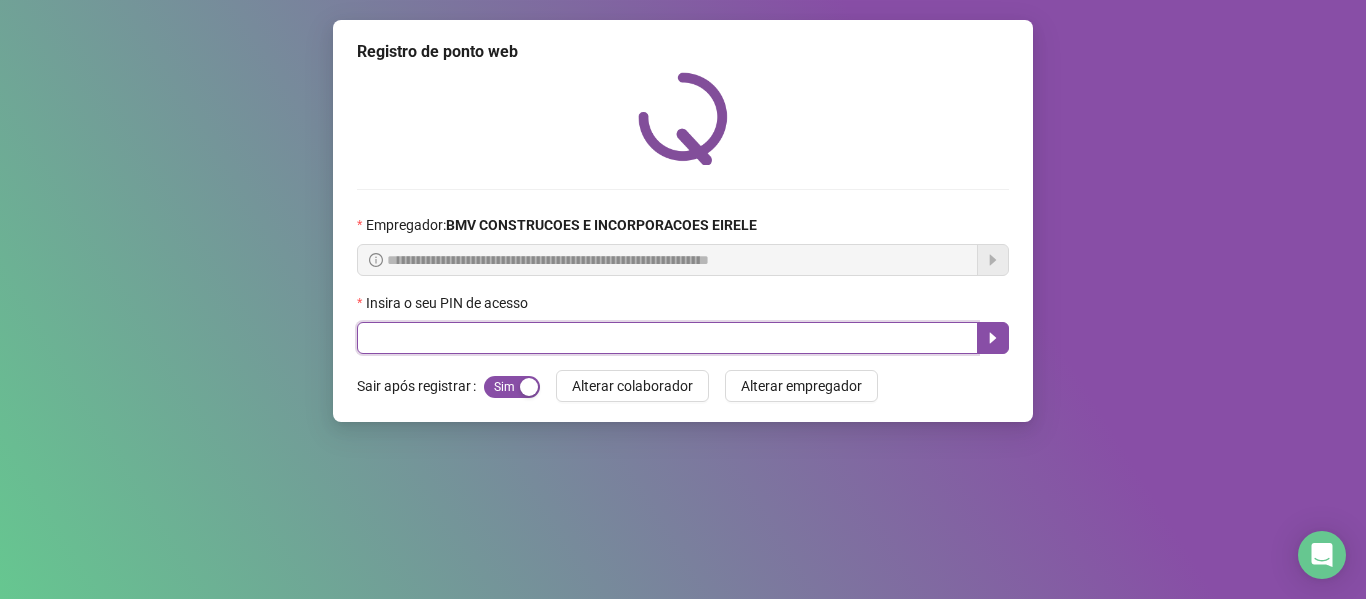click at bounding box center (667, 338) 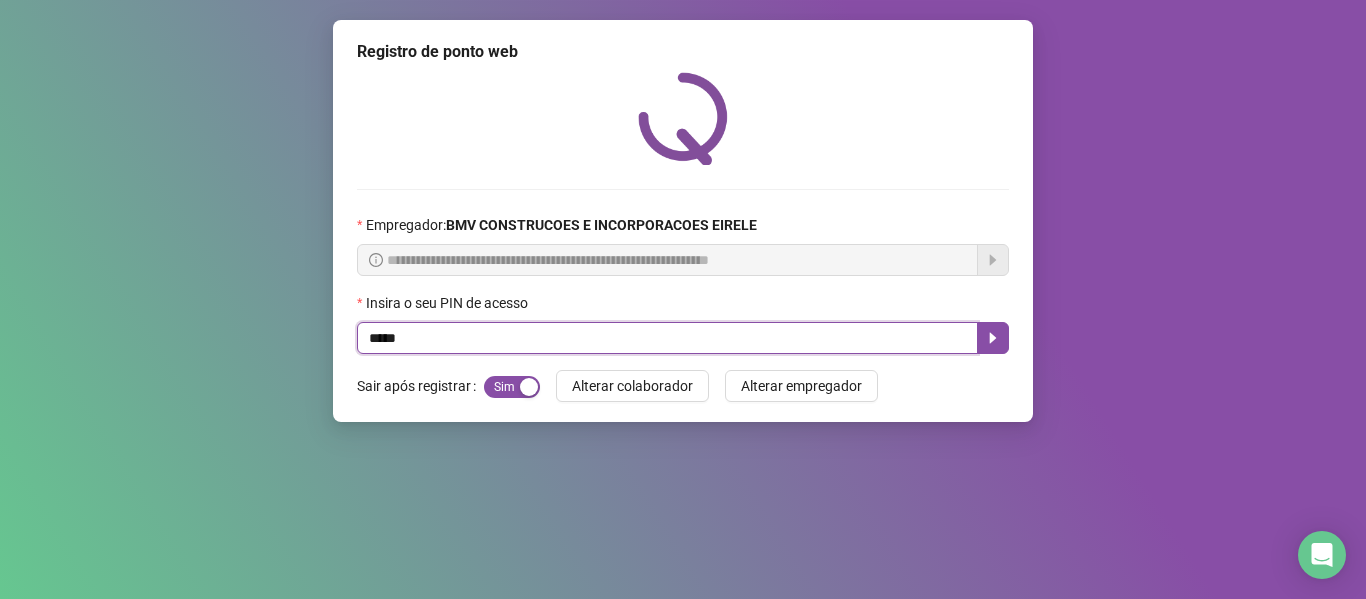 type on "*****" 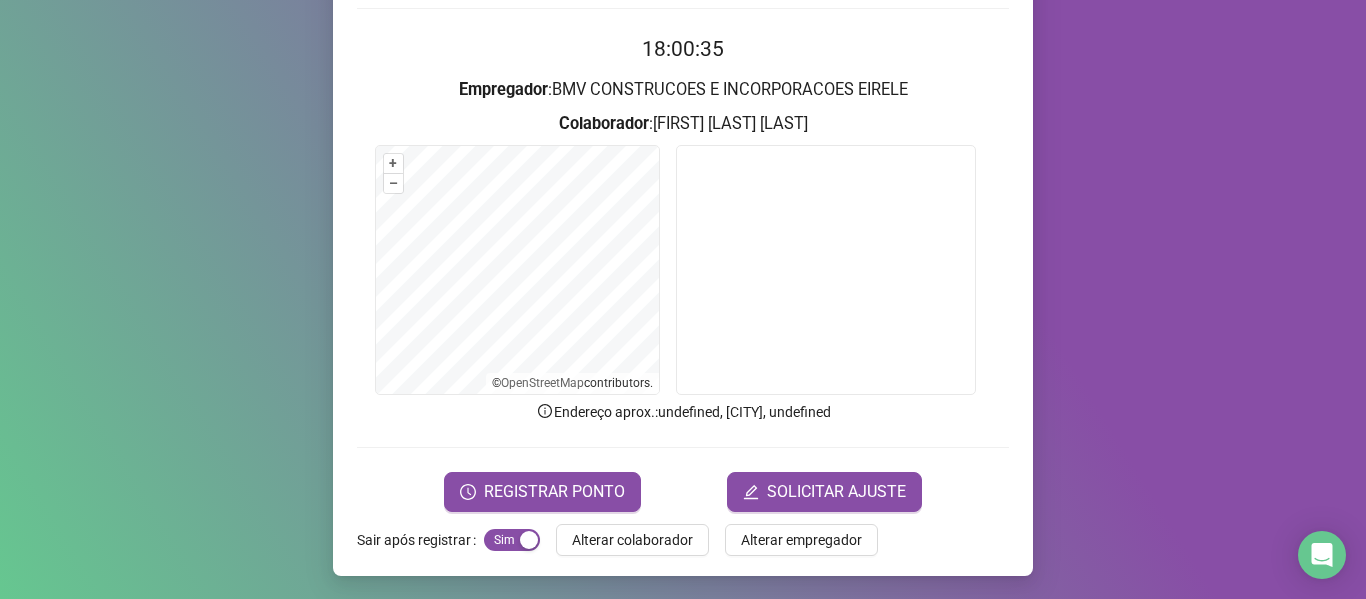 scroll, scrollTop: 182, scrollLeft: 0, axis: vertical 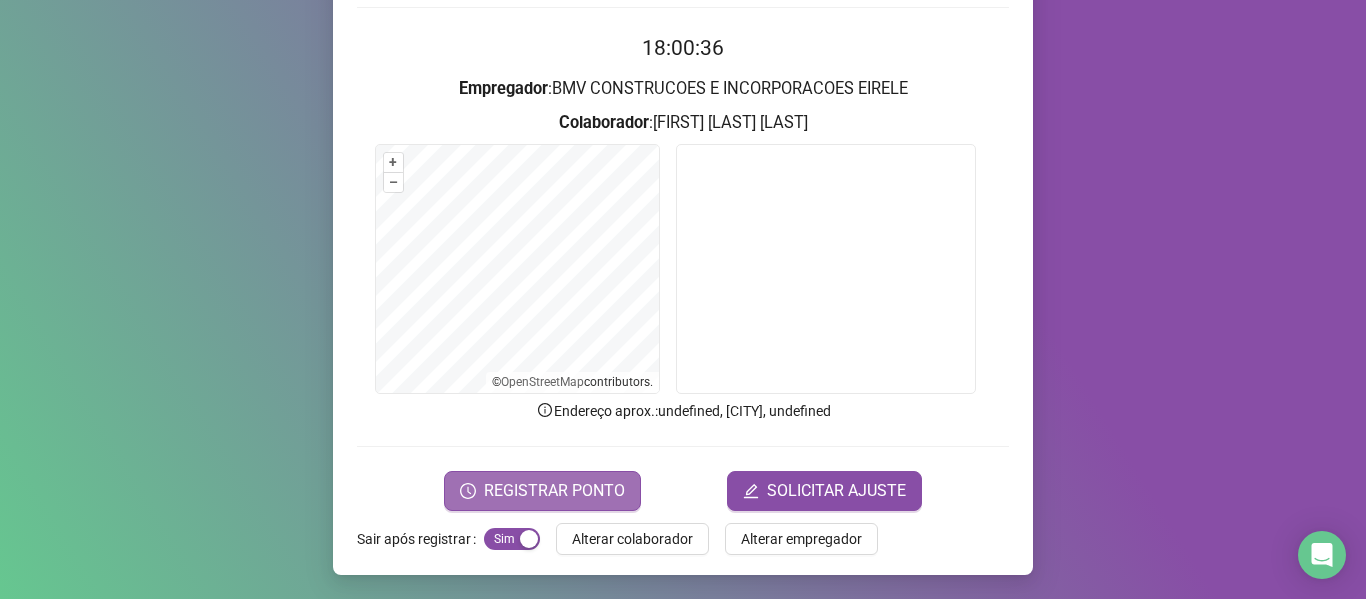 click on "REGISTRAR PONTO" at bounding box center (554, 491) 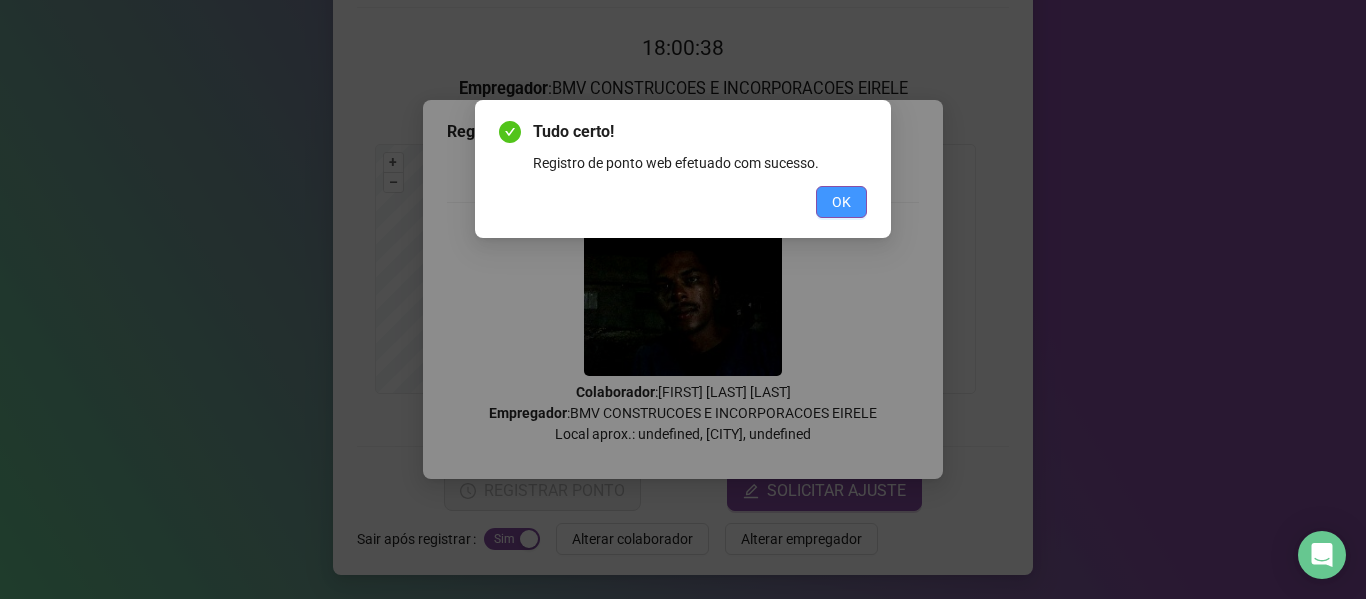 click on "OK" at bounding box center [841, 202] 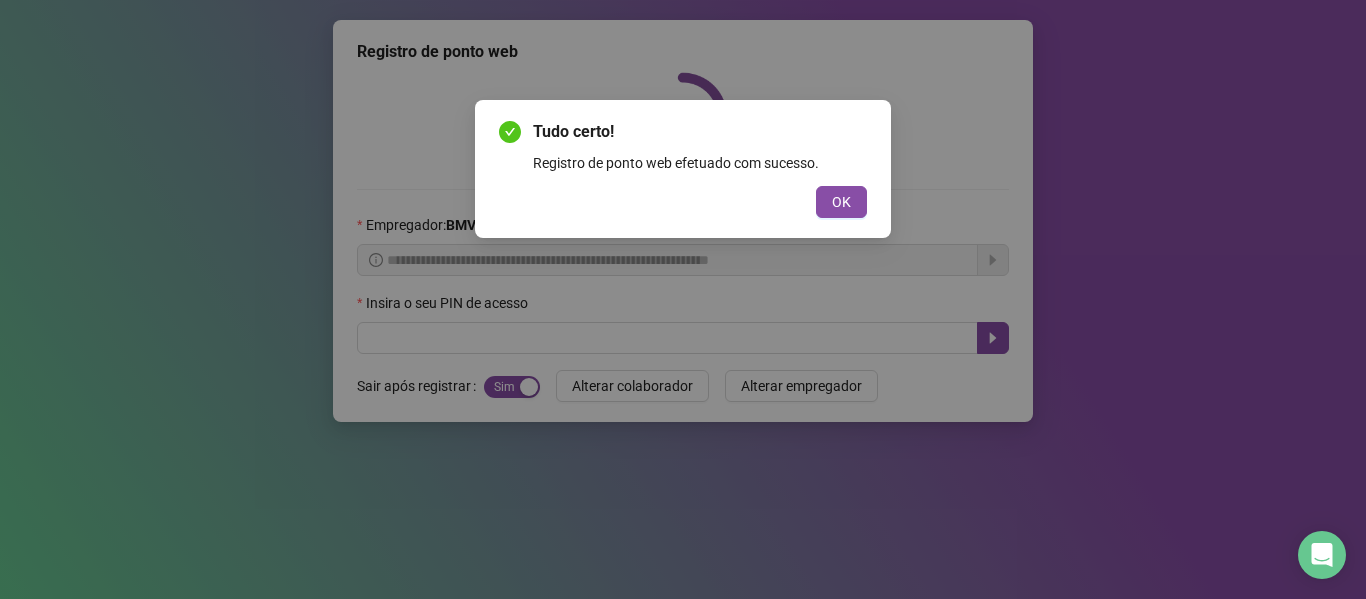 scroll, scrollTop: 0, scrollLeft: 0, axis: both 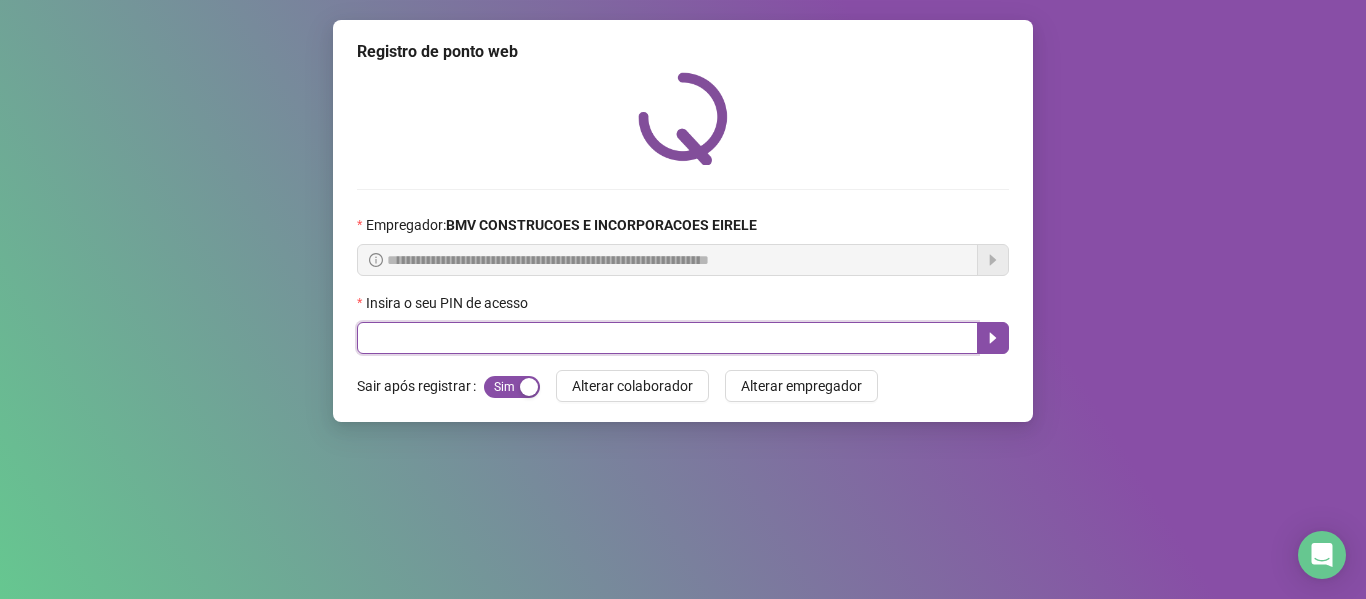 click at bounding box center (667, 338) 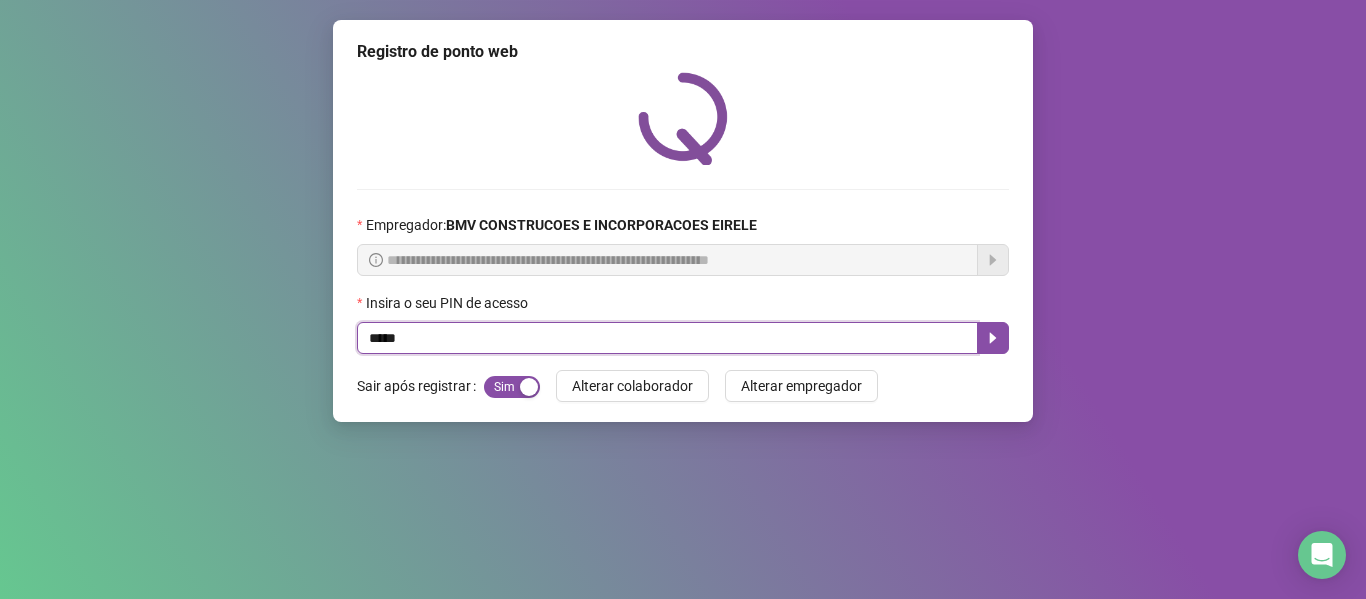 type on "*****" 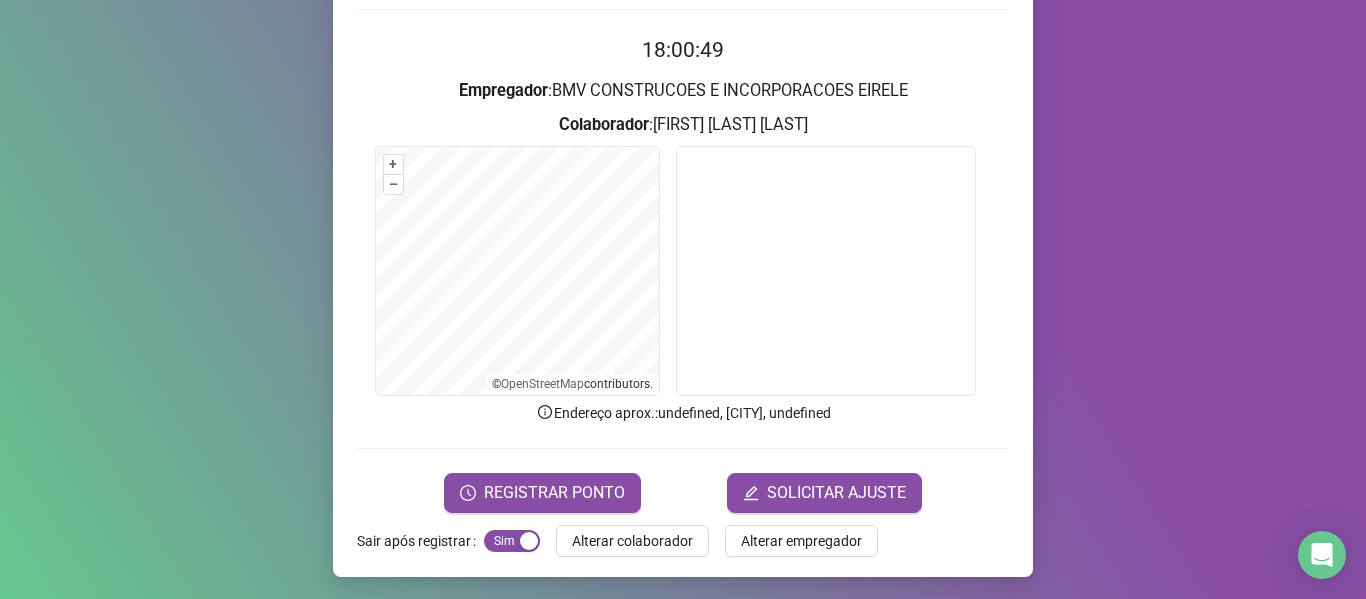 scroll, scrollTop: 182, scrollLeft: 0, axis: vertical 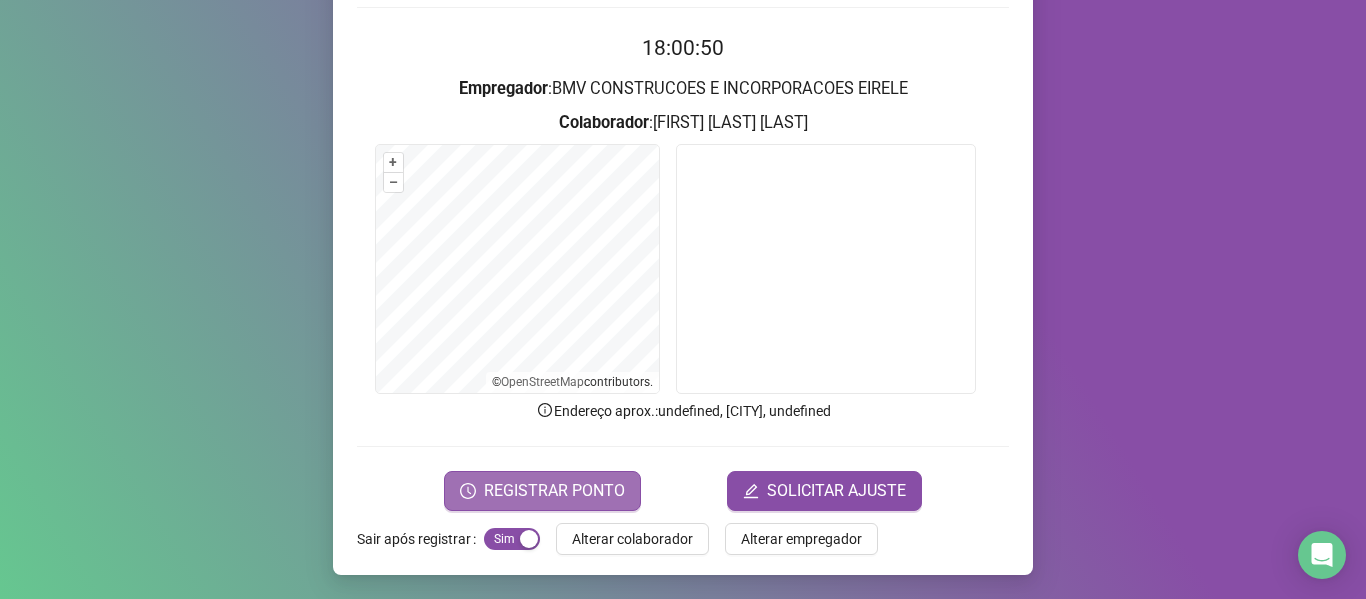 click on "REGISTRAR PONTO" at bounding box center (554, 491) 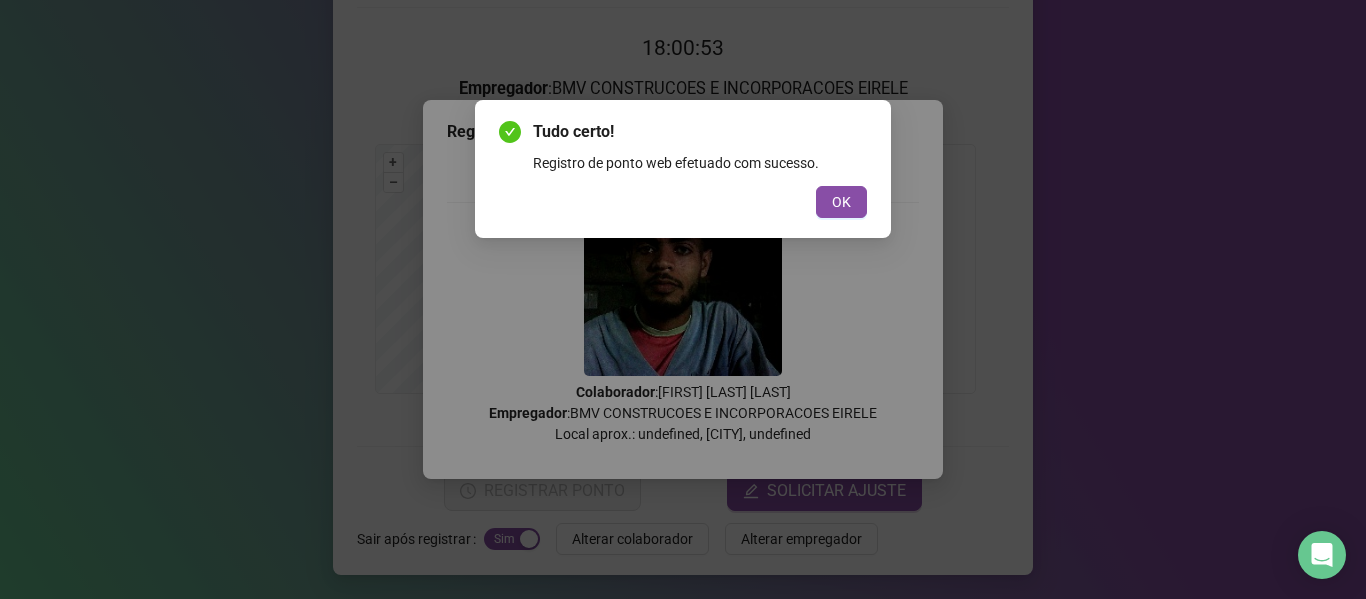 click on "OK" at bounding box center [841, 202] 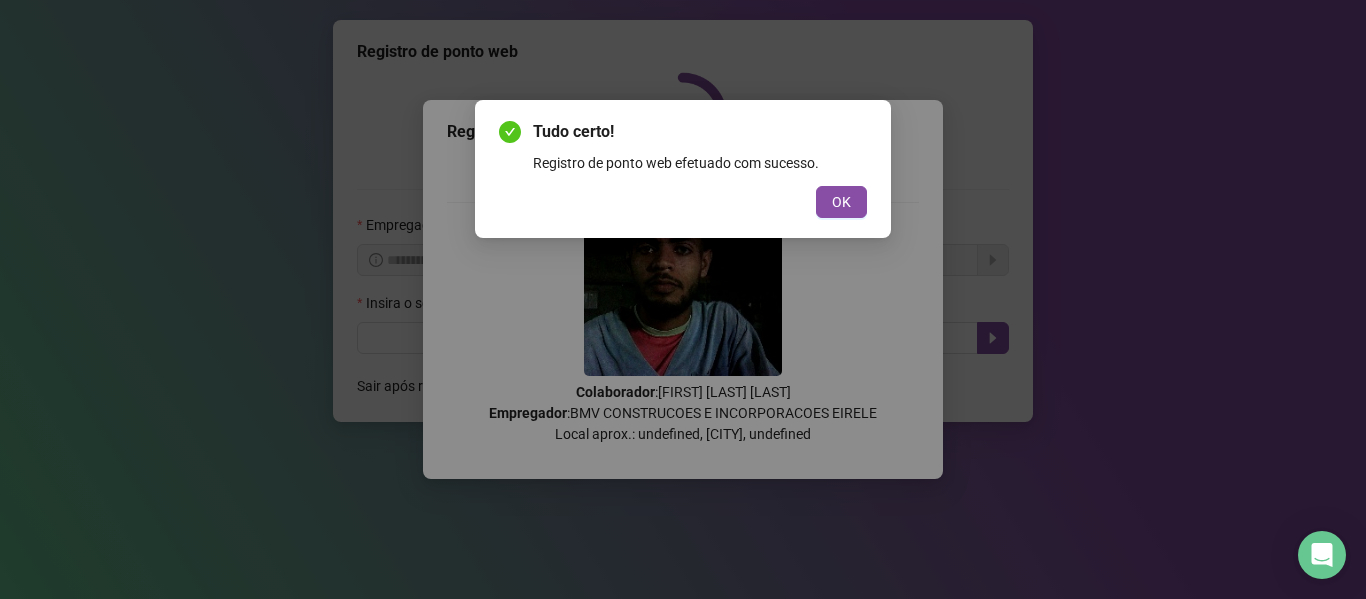 scroll, scrollTop: 0, scrollLeft: 0, axis: both 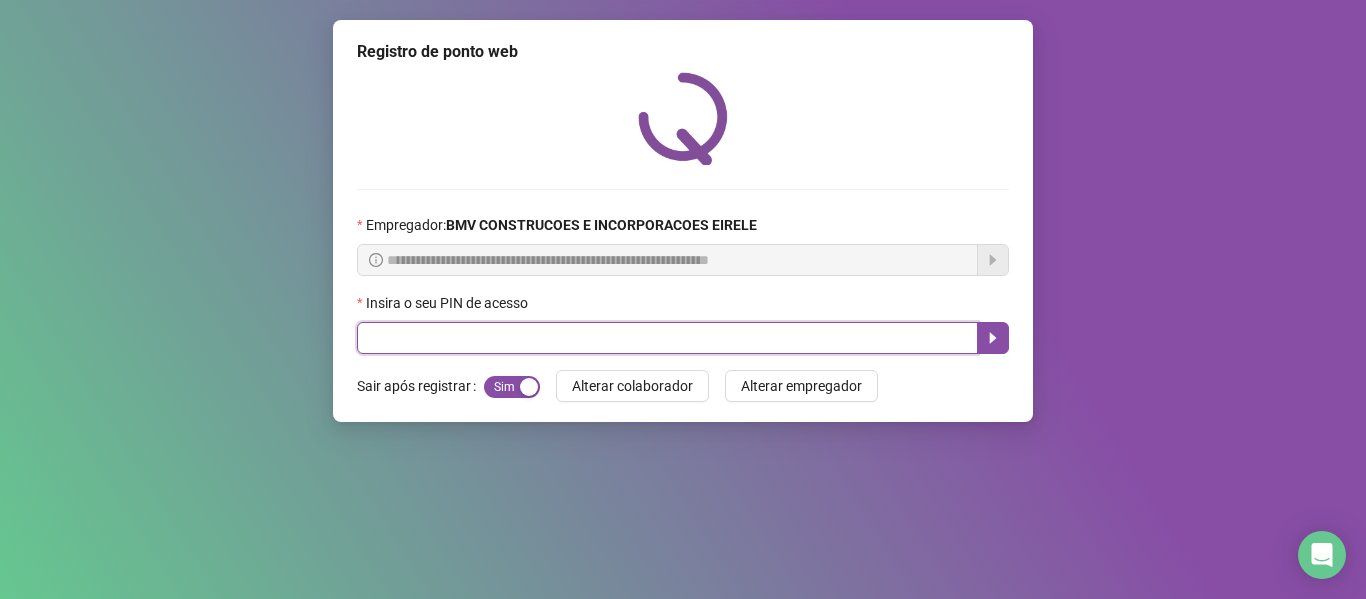 click at bounding box center (667, 338) 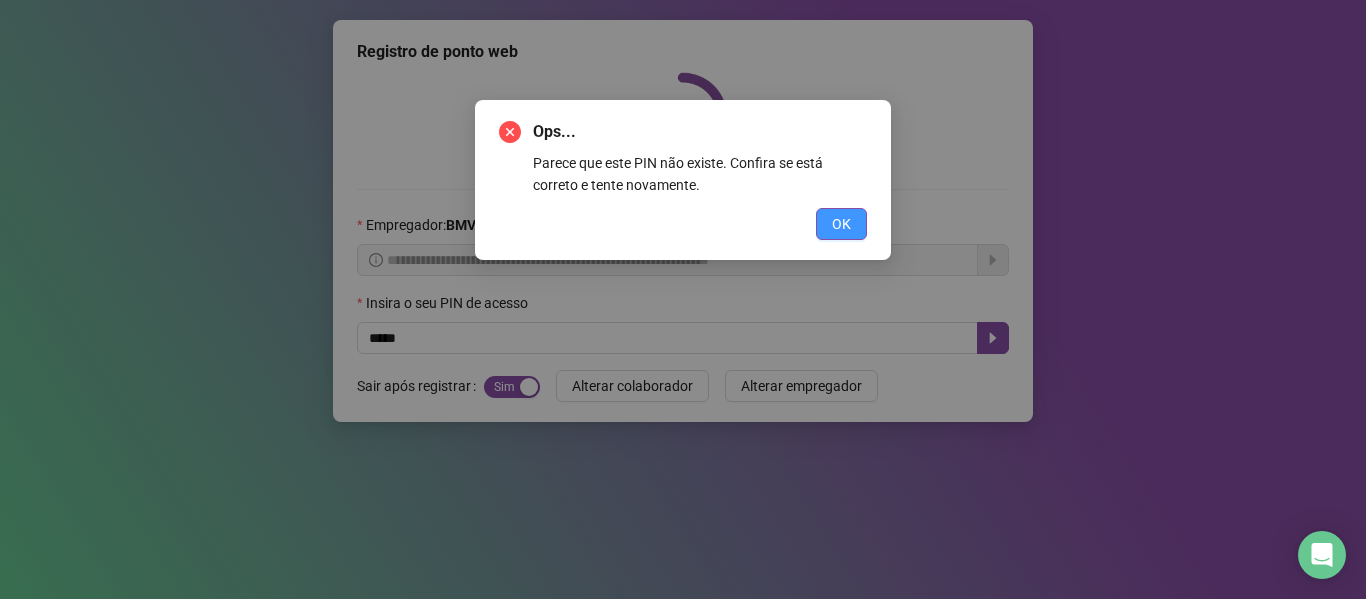 click on "OK" at bounding box center (841, 224) 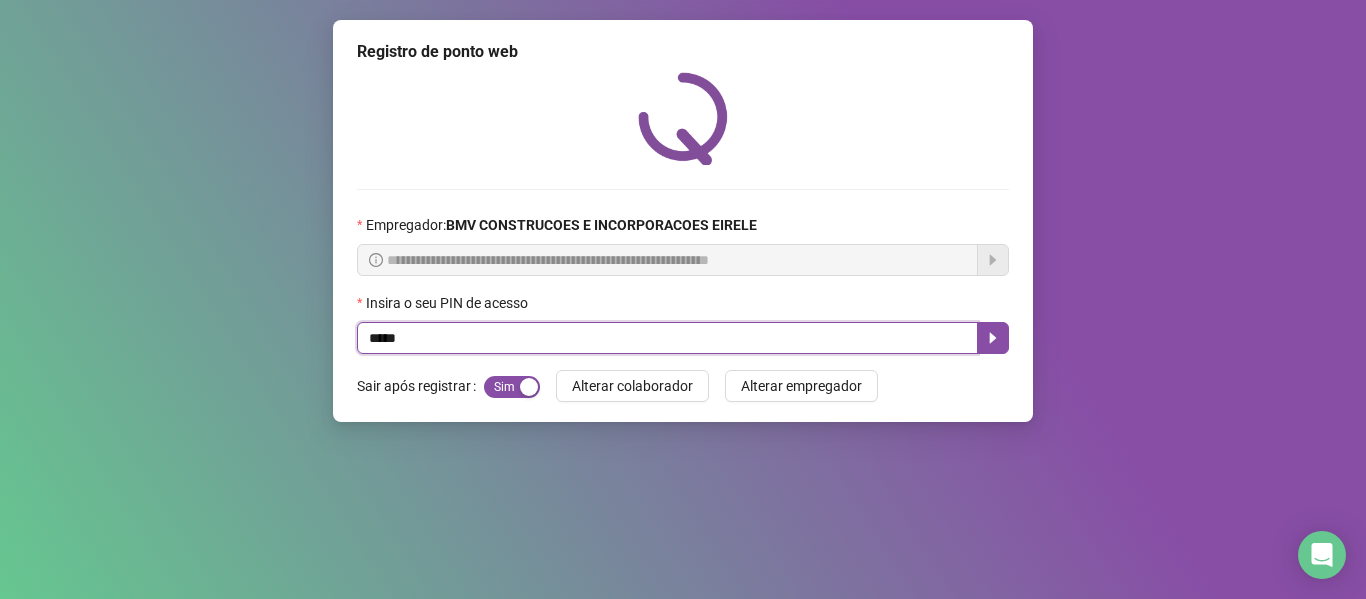 click on "*****" at bounding box center (667, 338) 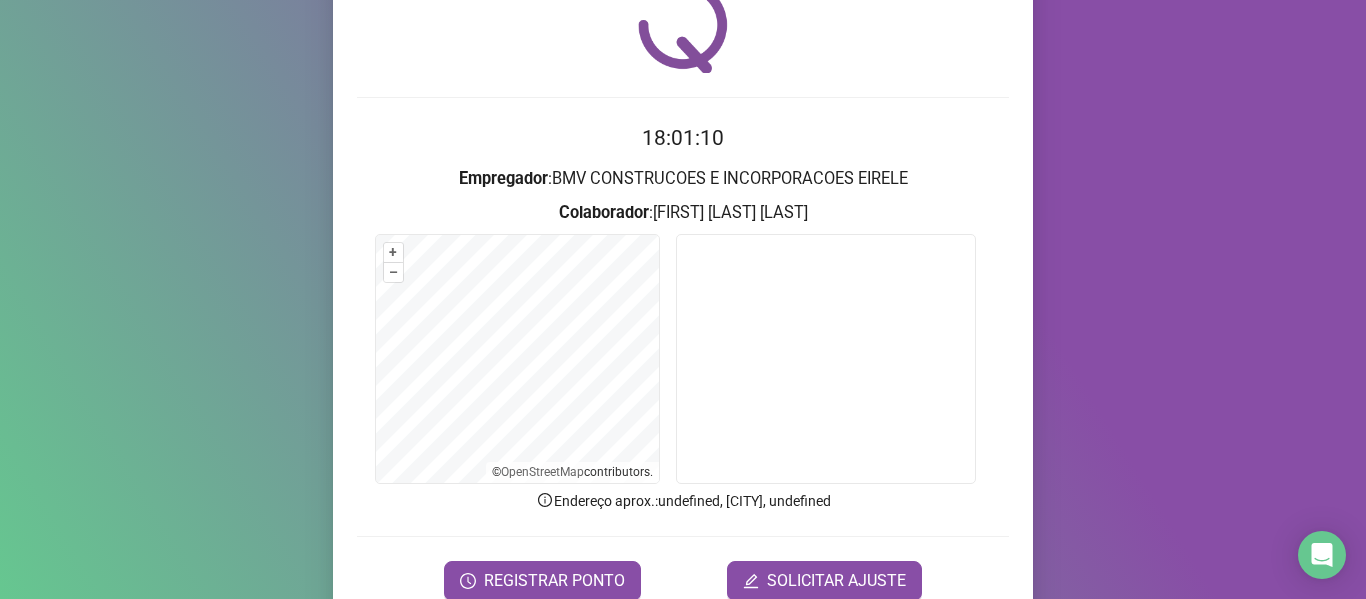 scroll, scrollTop: 182, scrollLeft: 0, axis: vertical 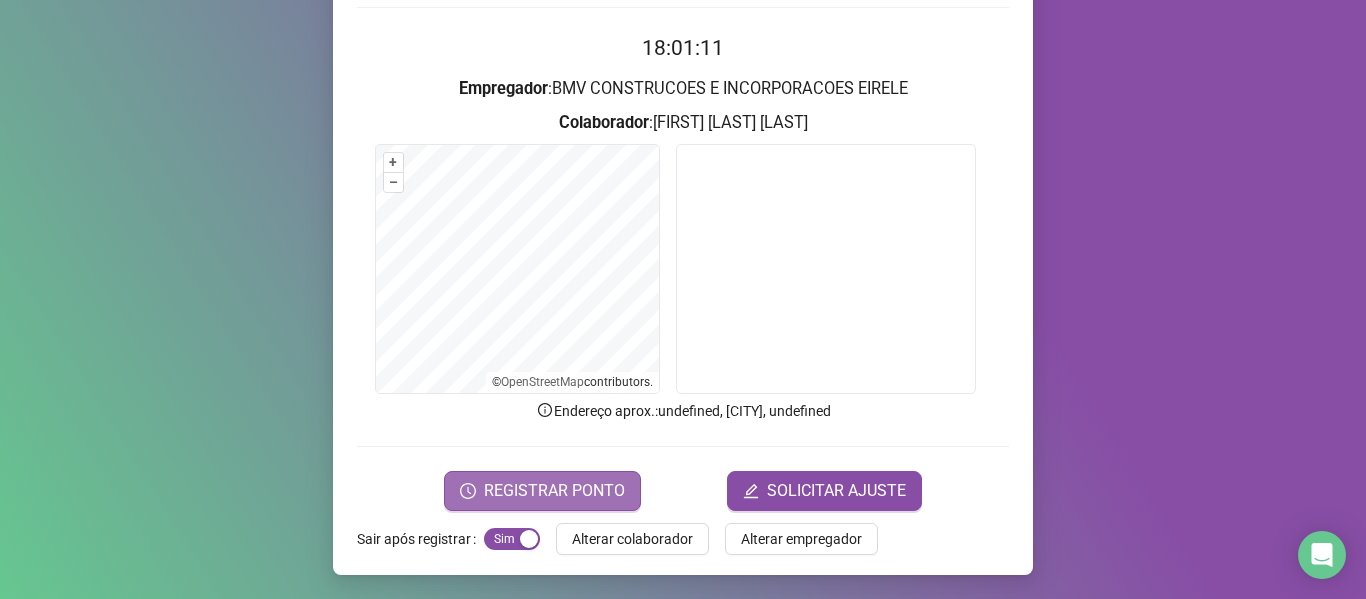 click on "REGISTRAR PONTO" at bounding box center (554, 491) 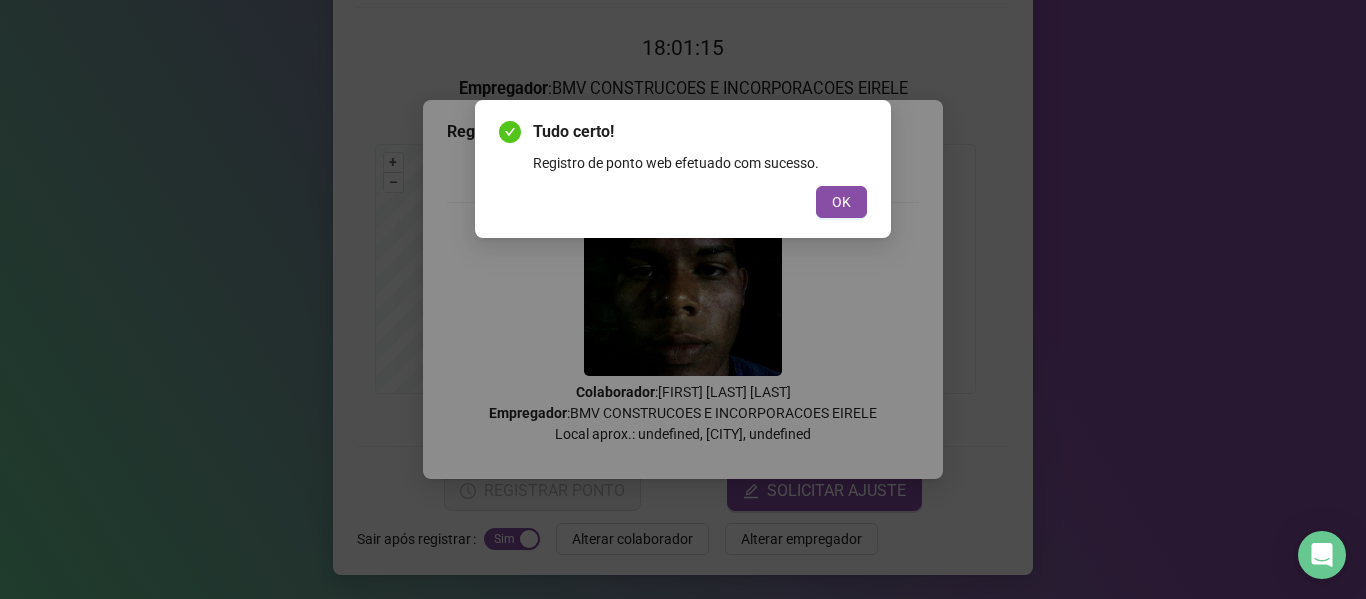 click on "OK" at bounding box center (841, 202) 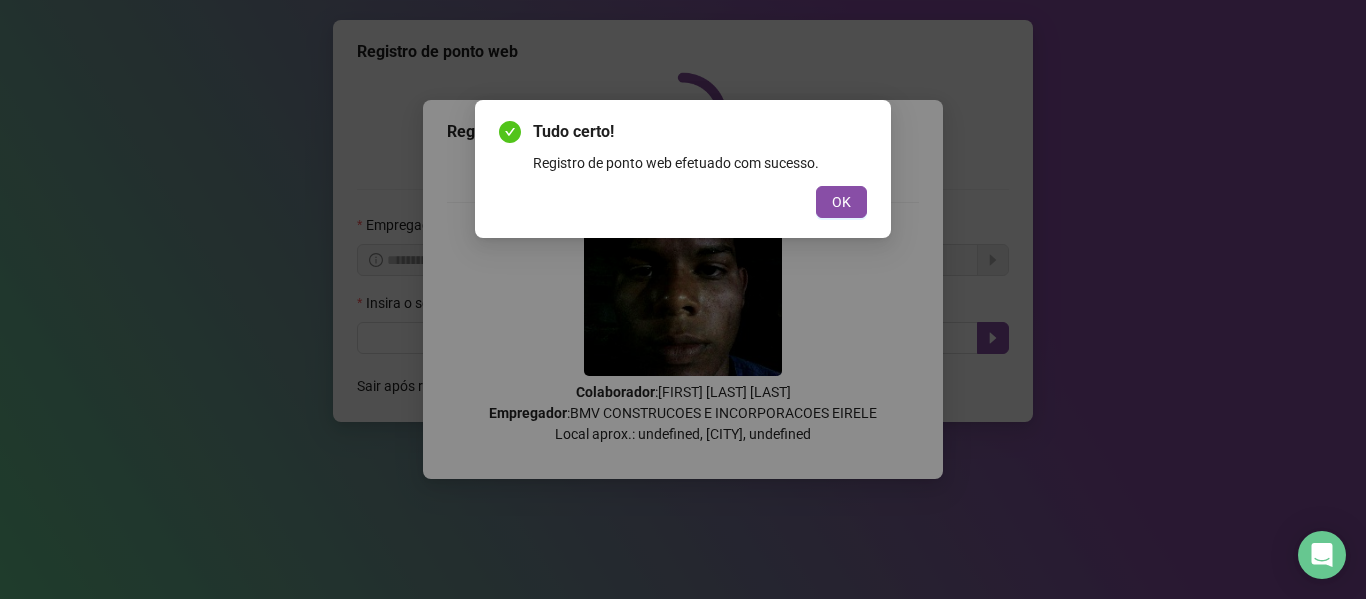 scroll, scrollTop: 0, scrollLeft: 0, axis: both 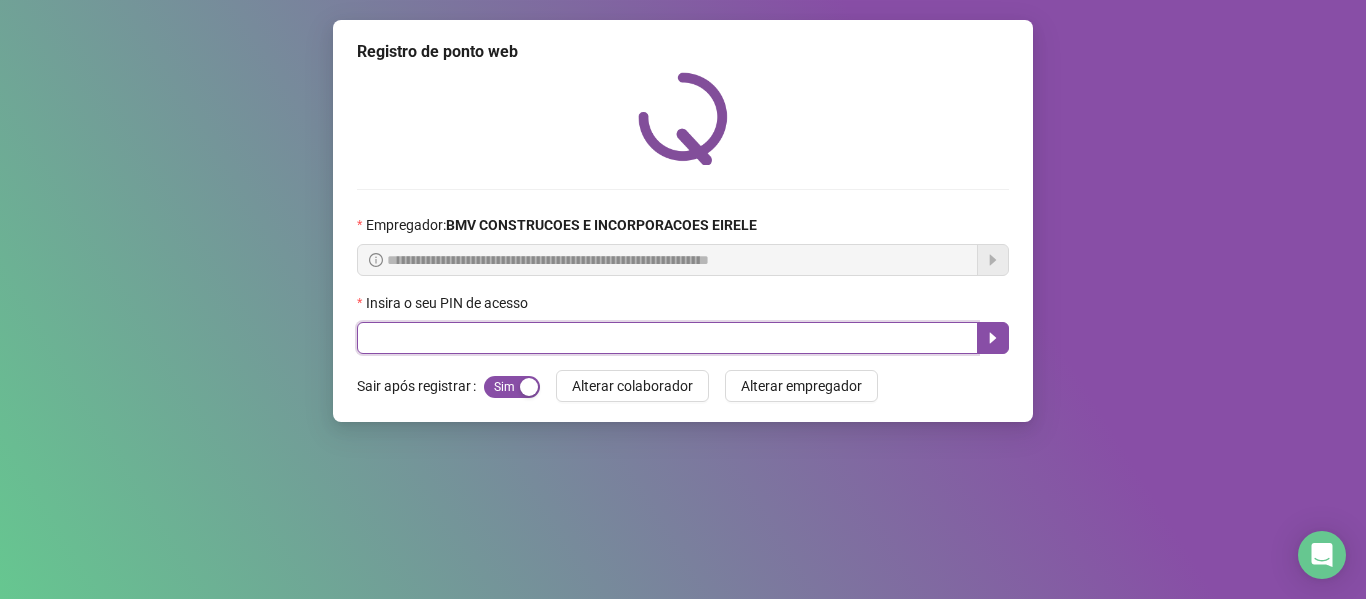click at bounding box center (667, 338) 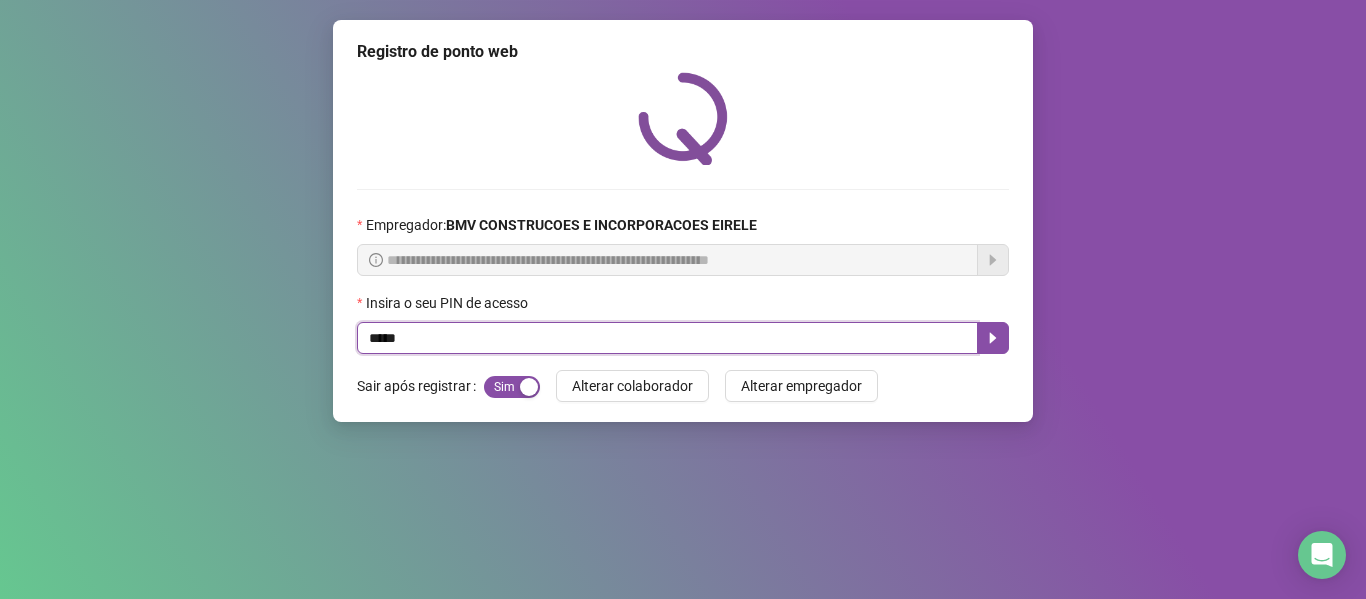 type on "*****" 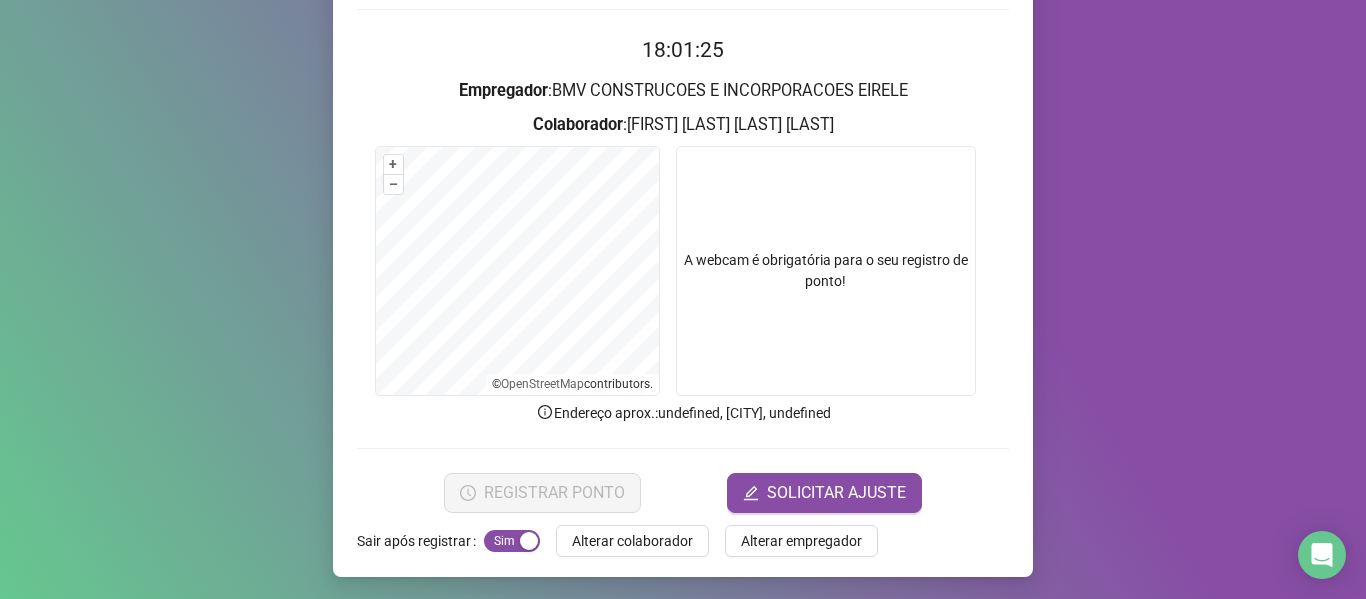 scroll, scrollTop: 182, scrollLeft: 0, axis: vertical 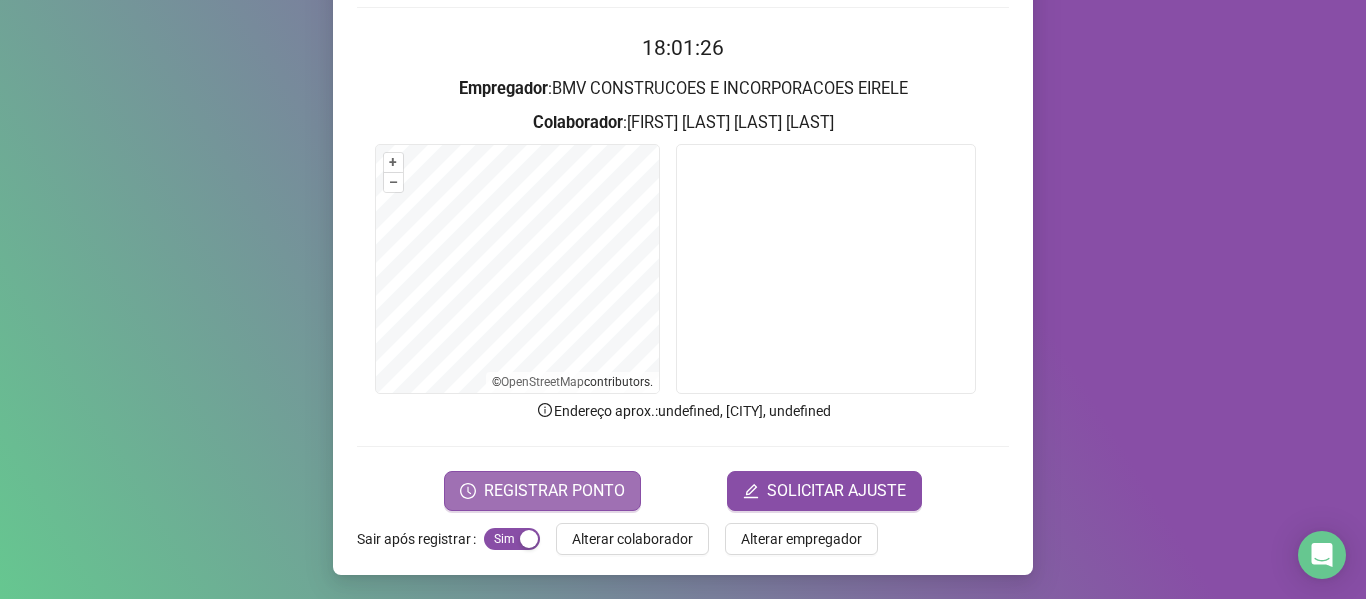 click on "REGISTRAR PONTO" at bounding box center [554, 491] 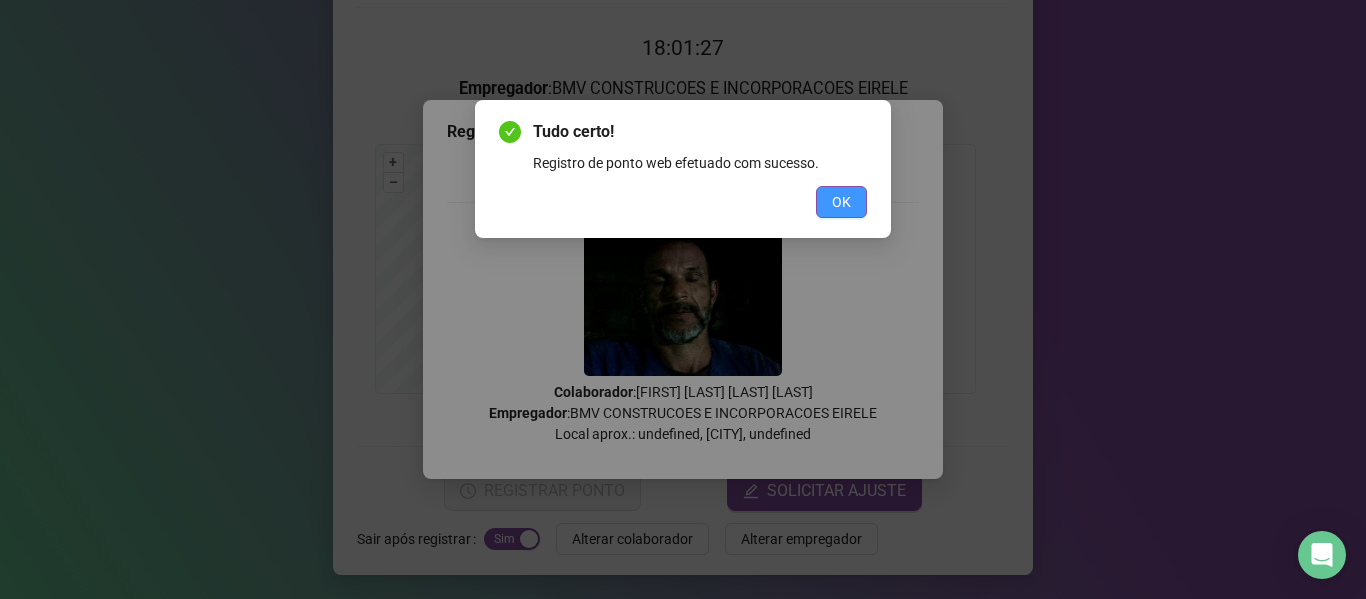 click on "OK" at bounding box center [841, 202] 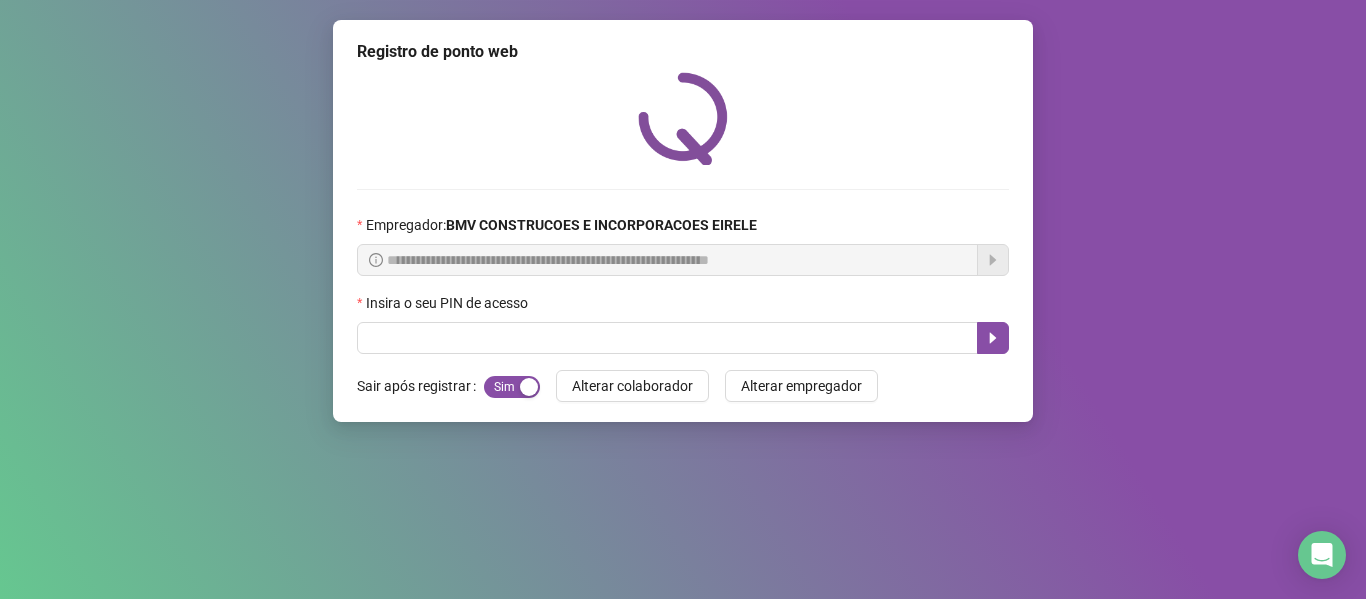 scroll, scrollTop: 0, scrollLeft: 0, axis: both 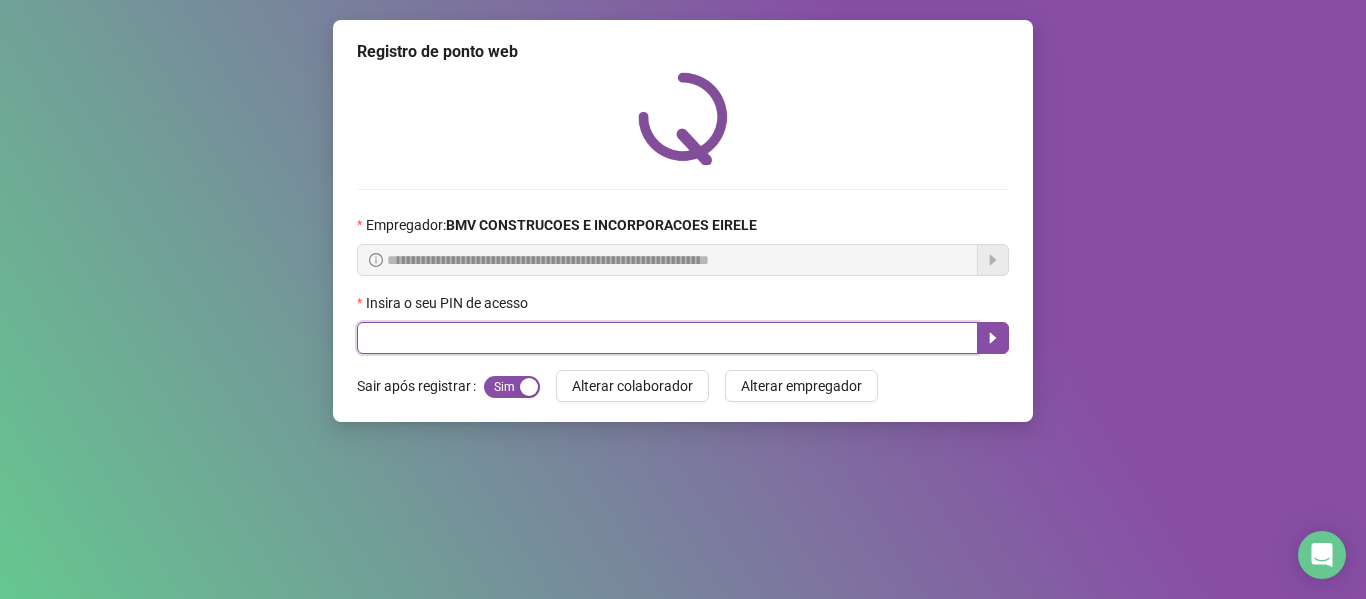 click at bounding box center [667, 338] 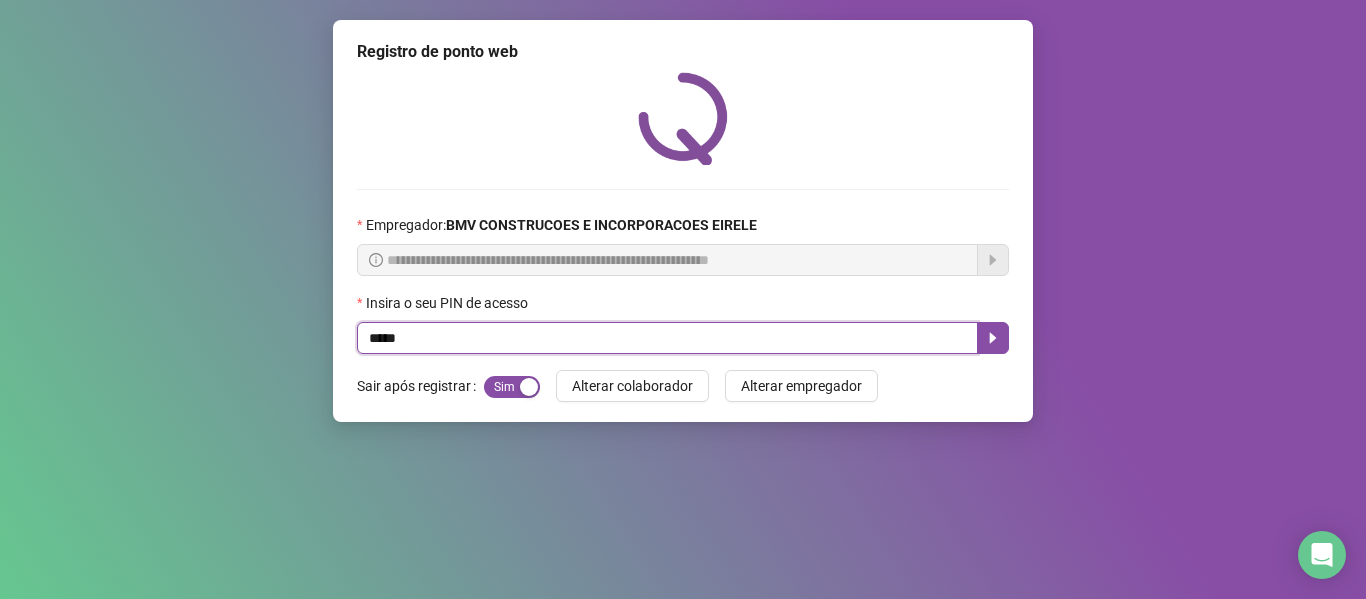 type on "*****" 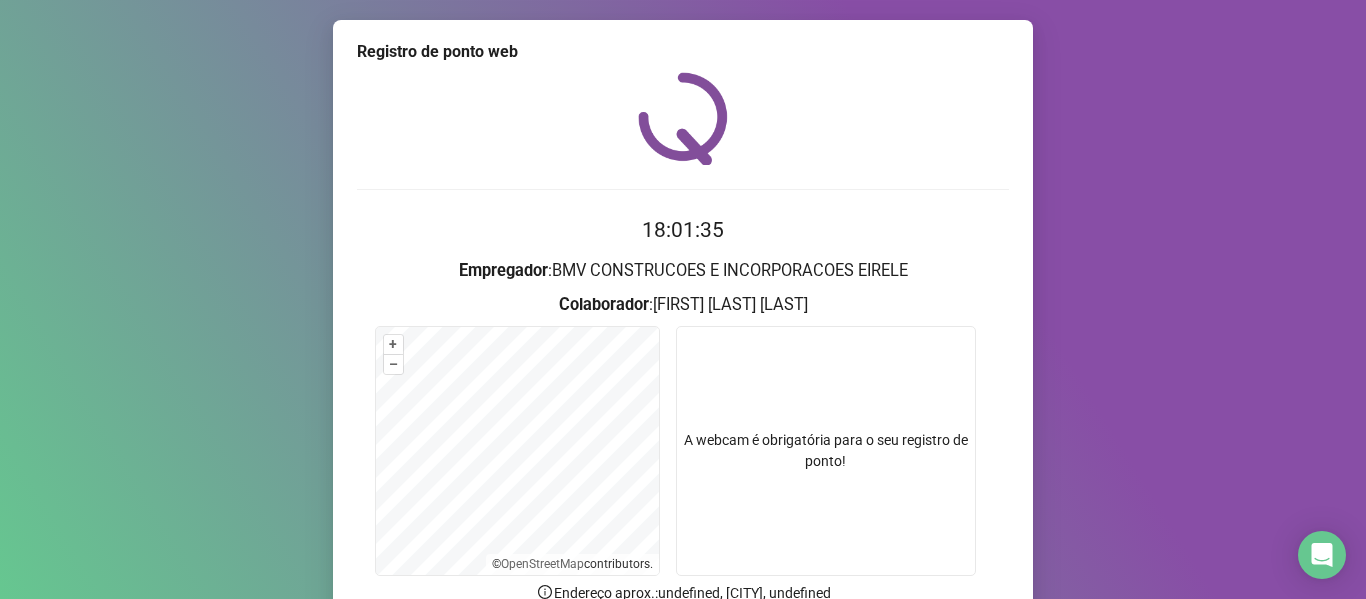 scroll, scrollTop: 100, scrollLeft: 0, axis: vertical 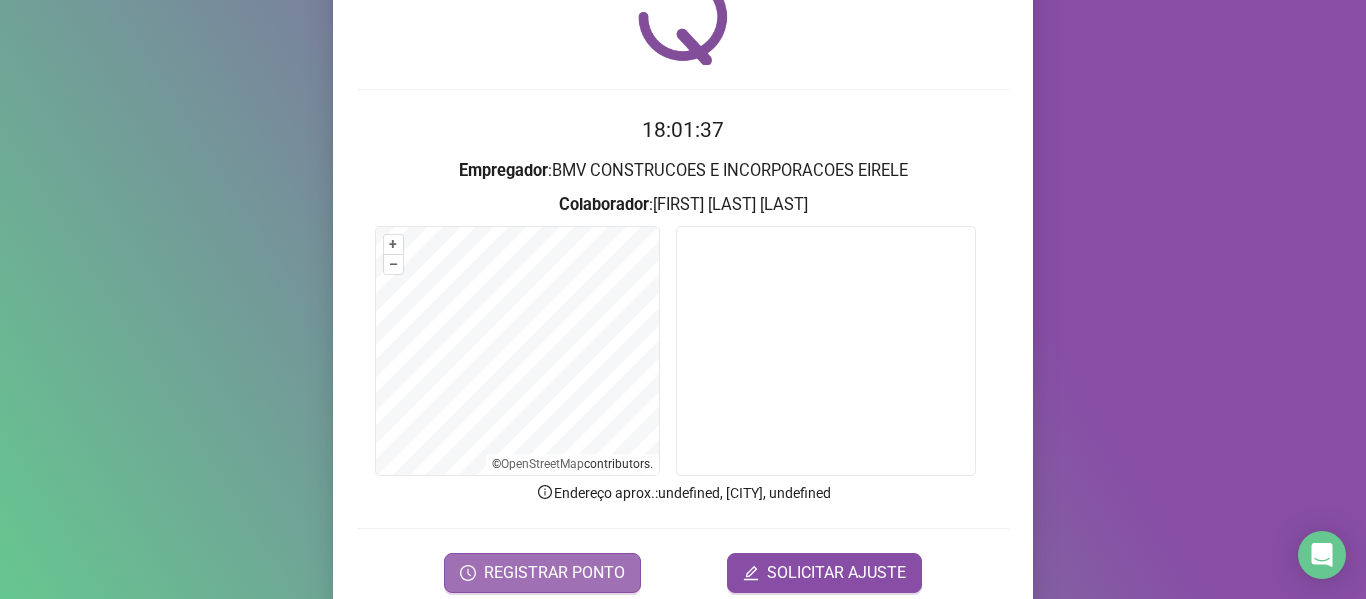 click on "REGISTRAR PONTO" at bounding box center (554, 573) 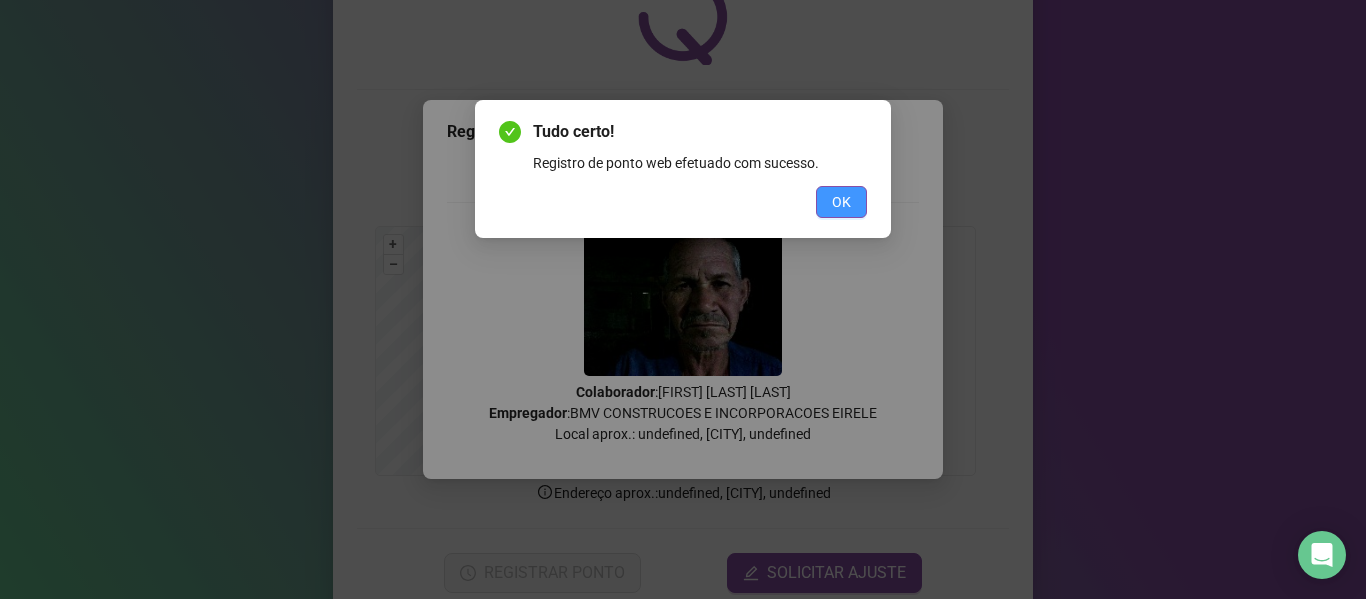 click on "OK" at bounding box center (841, 202) 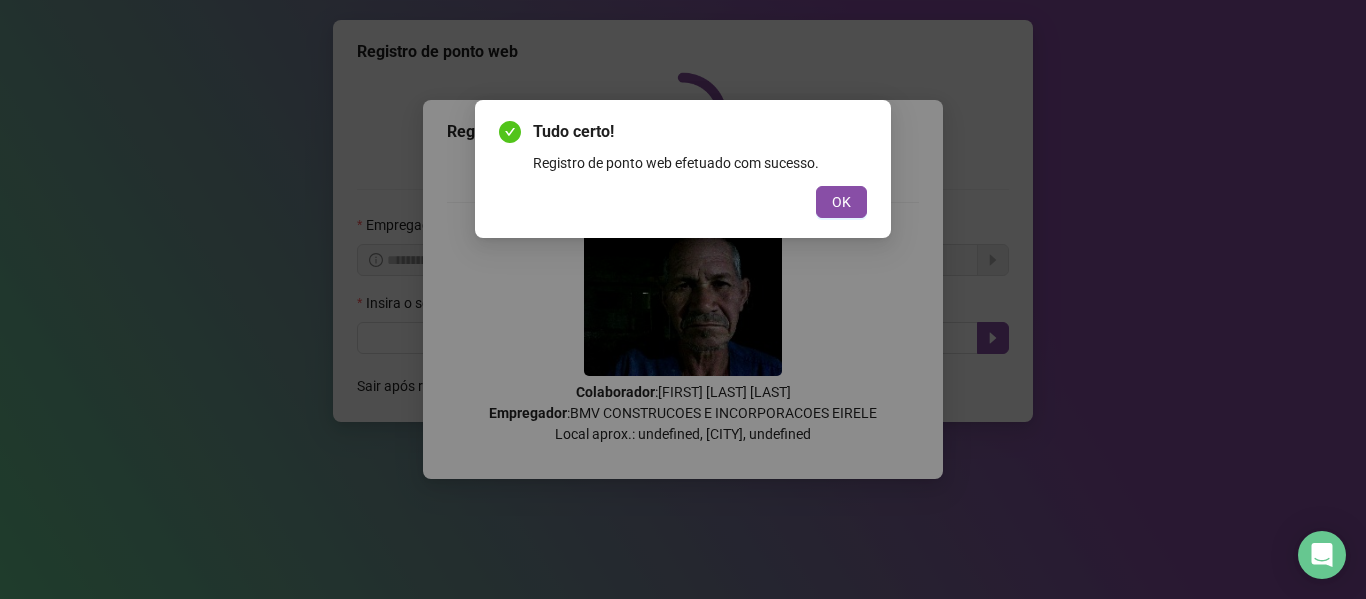 scroll, scrollTop: 0, scrollLeft: 0, axis: both 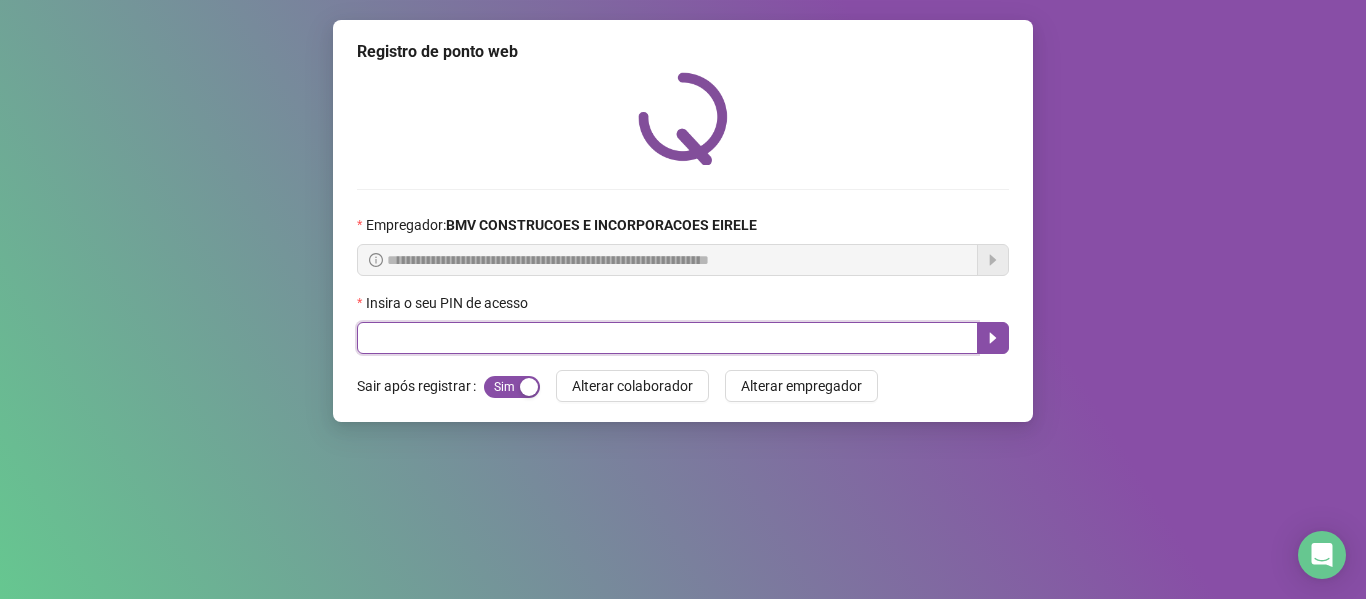 click at bounding box center [667, 338] 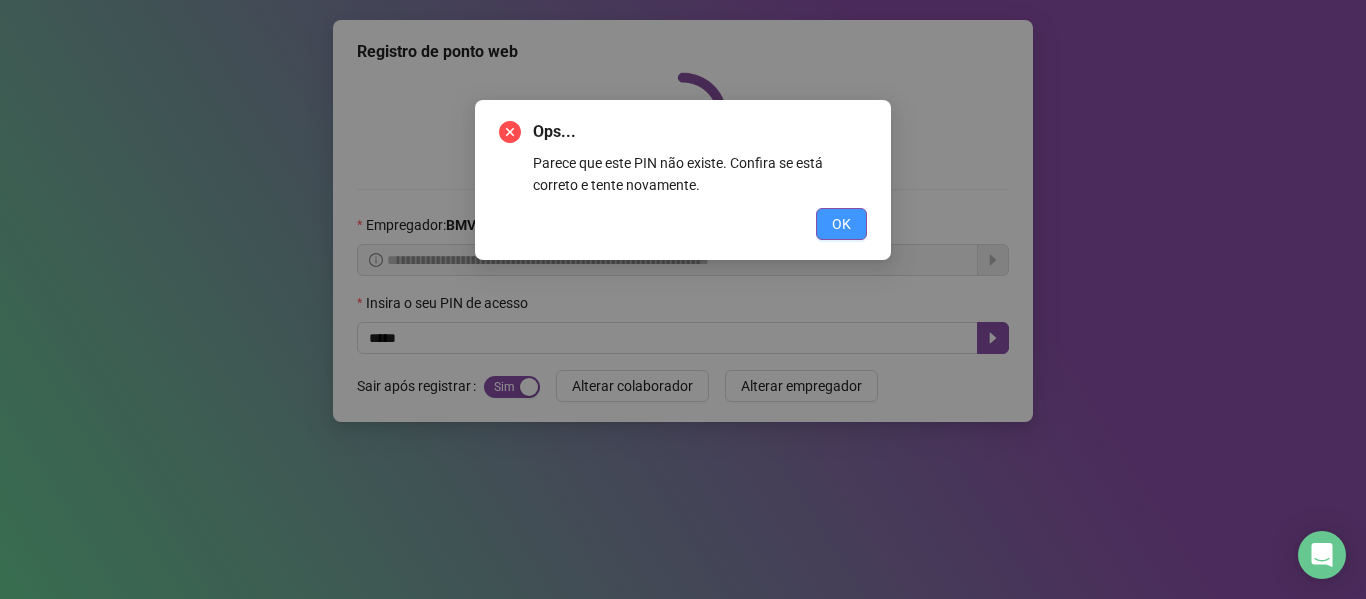click on "OK" at bounding box center [841, 224] 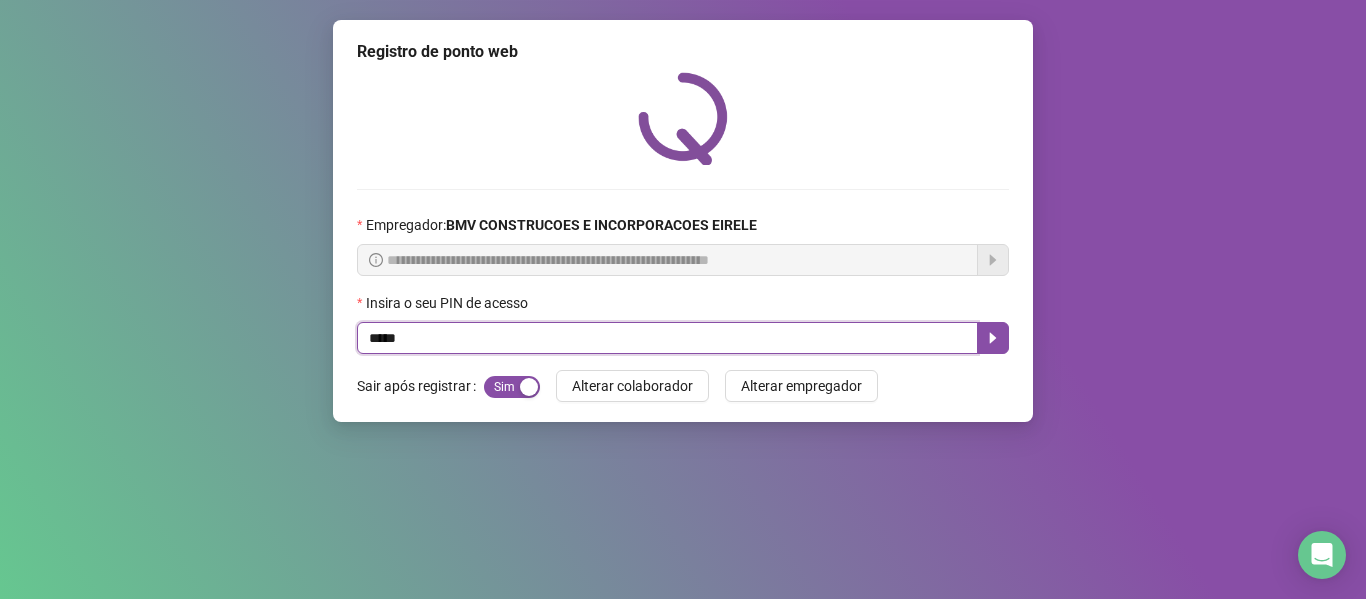 click on "*****" at bounding box center (667, 338) 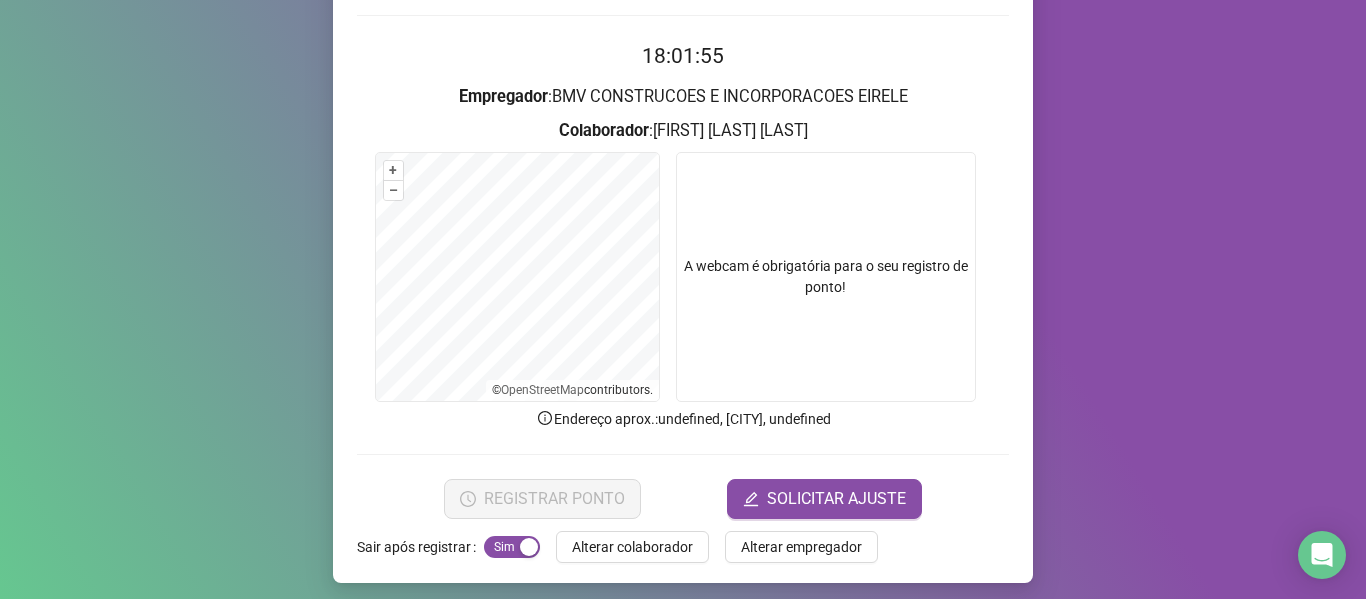 scroll, scrollTop: 182, scrollLeft: 0, axis: vertical 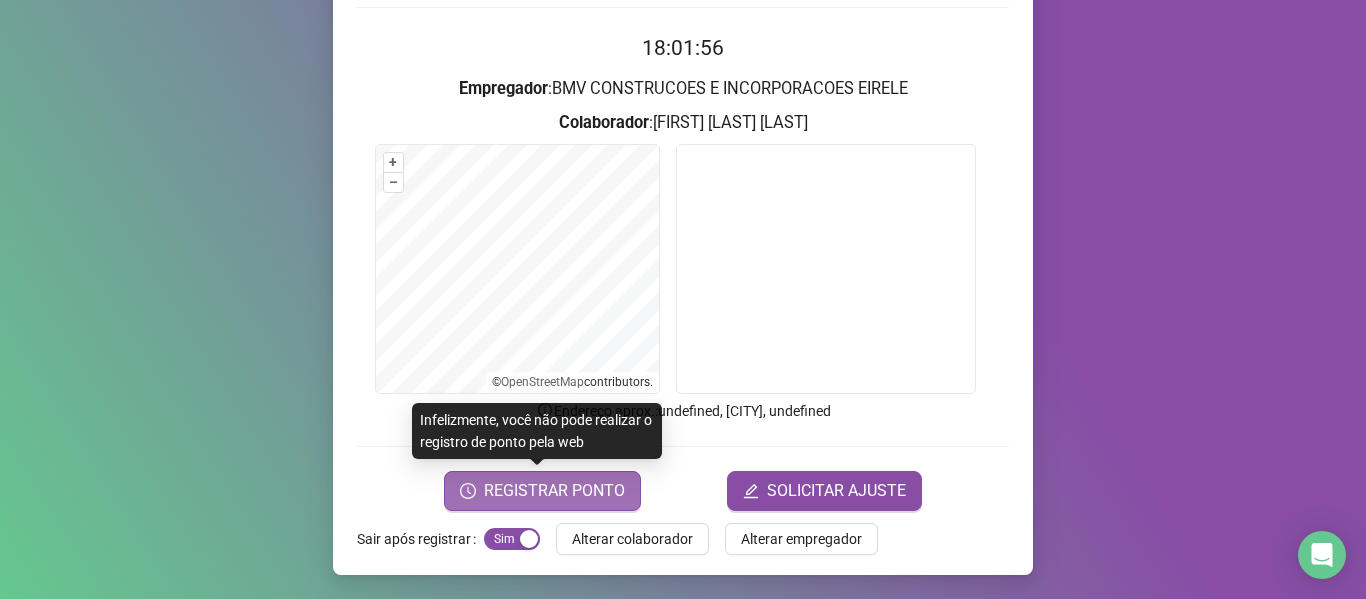 click on "REGISTRAR PONTO" at bounding box center (554, 491) 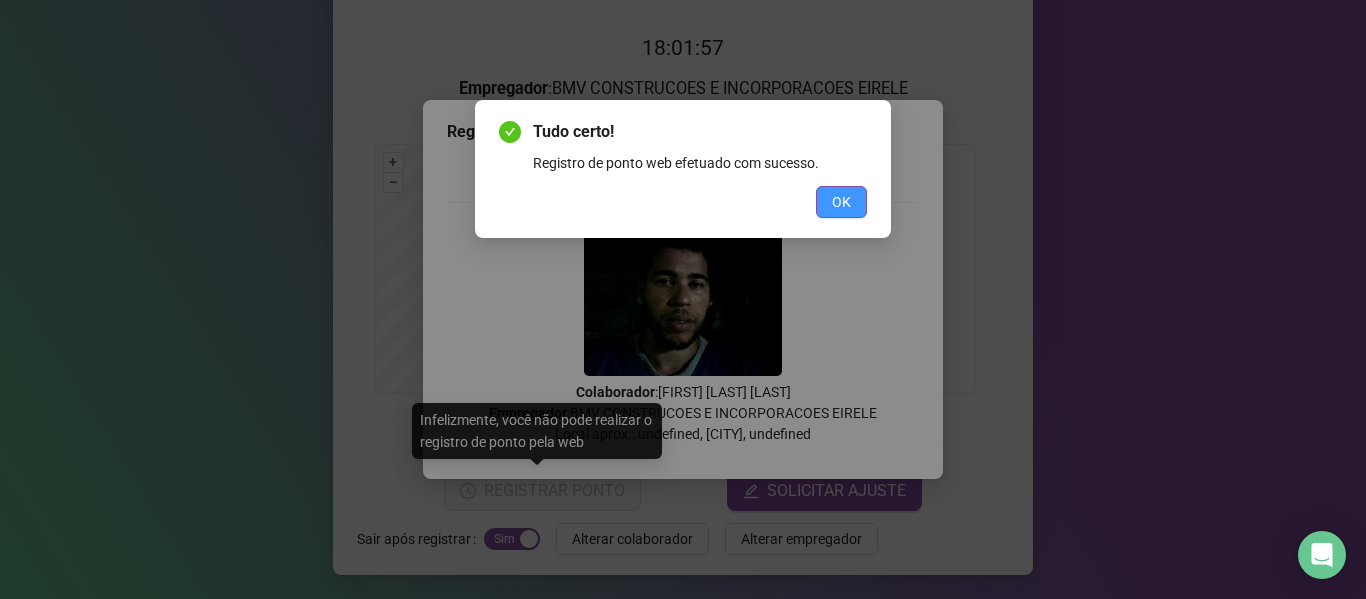 click on "OK" at bounding box center (841, 202) 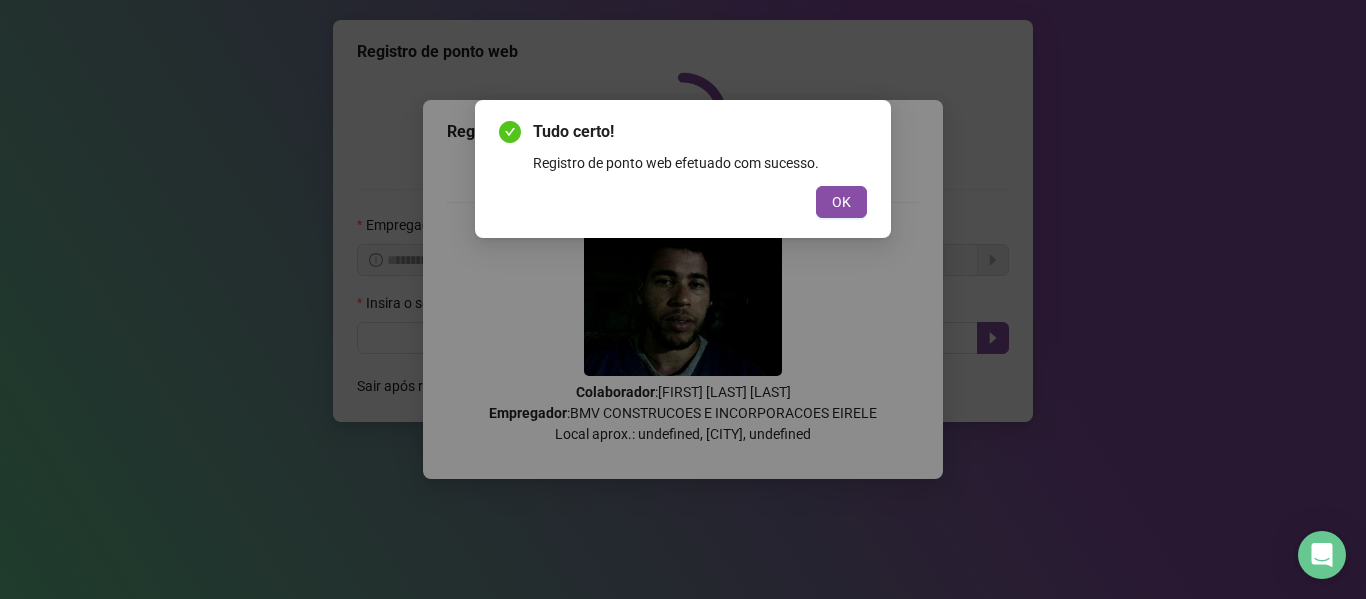 scroll, scrollTop: 0, scrollLeft: 0, axis: both 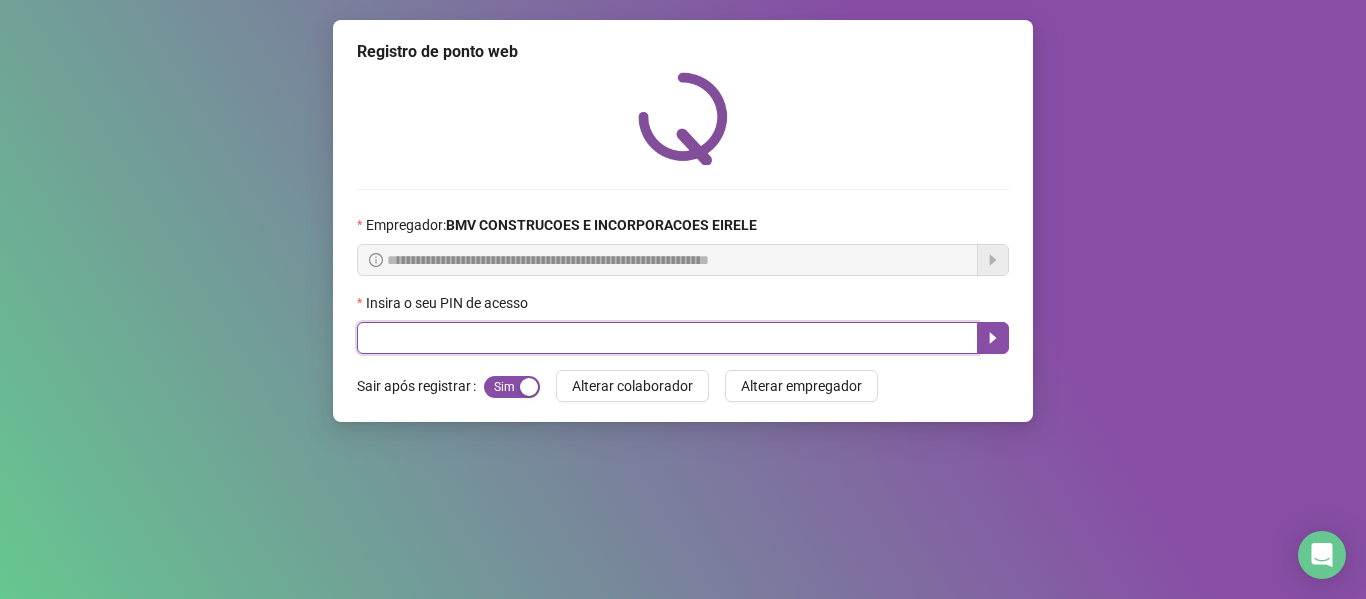 click at bounding box center [667, 338] 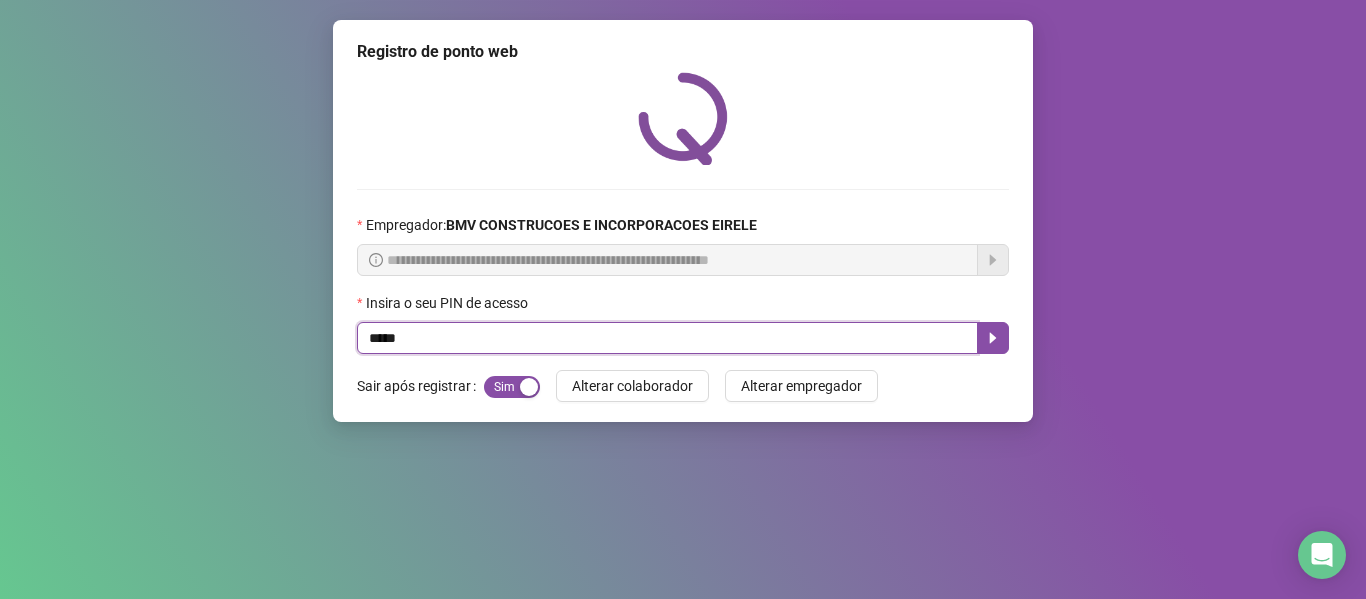 type on "*****" 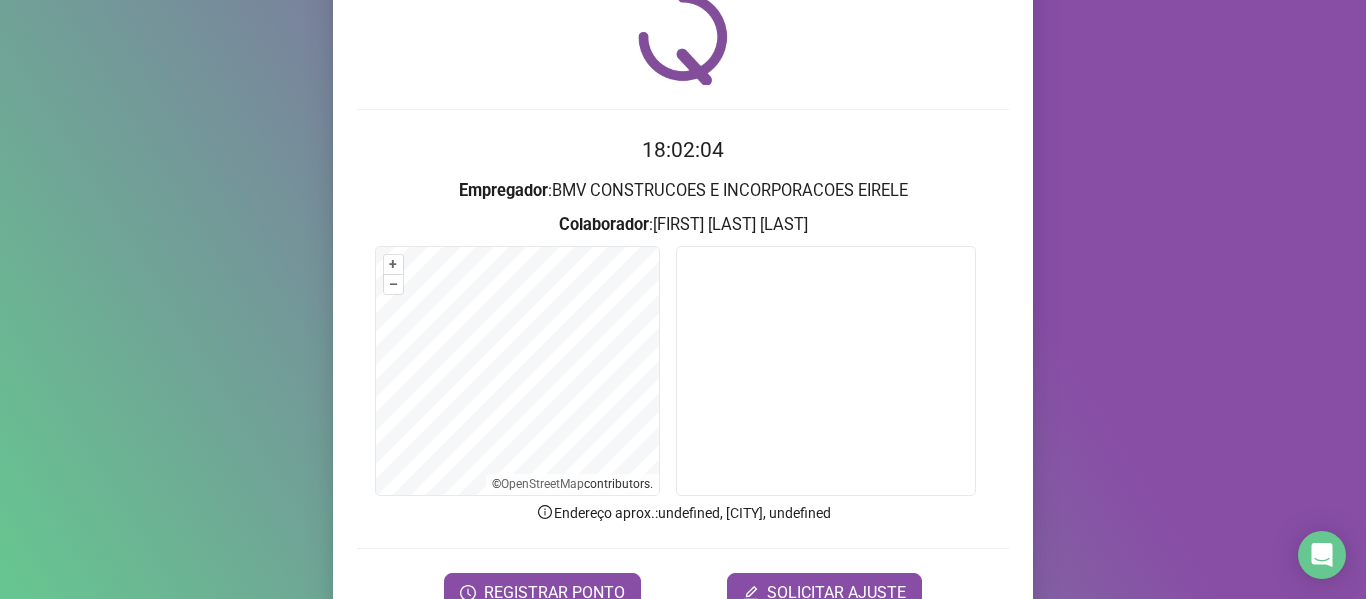 scroll, scrollTop: 182, scrollLeft: 0, axis: vertical 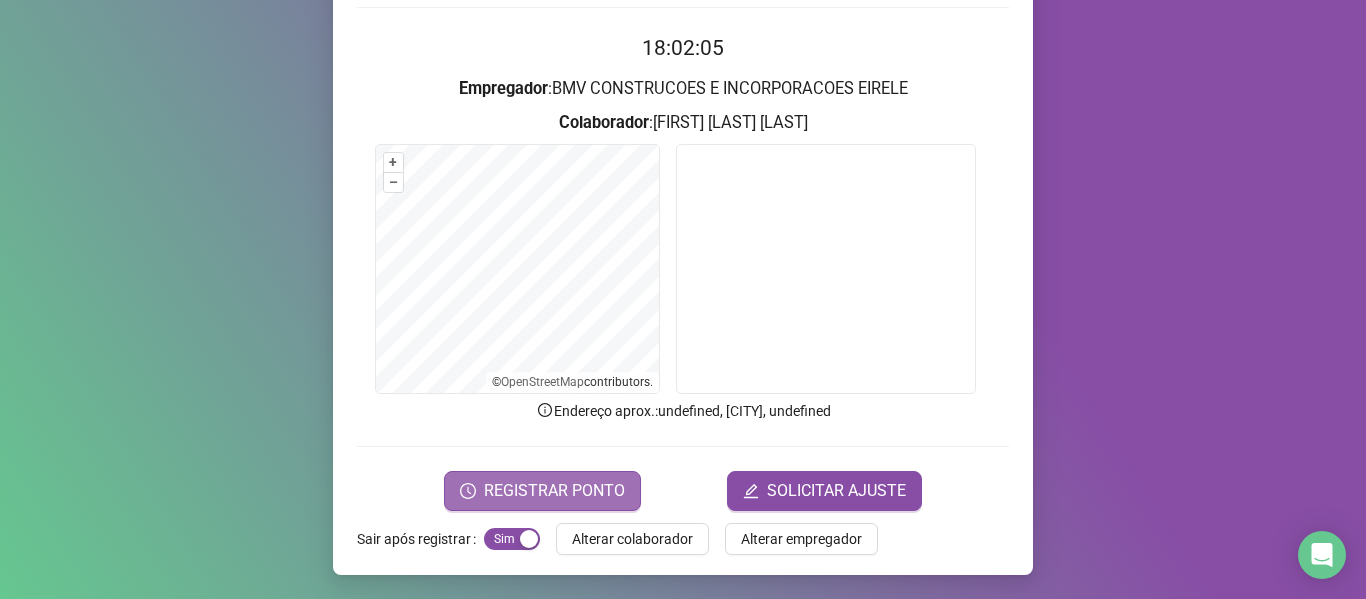 click on "REGISTRAR PONTO" at bounding box center [554, 491] 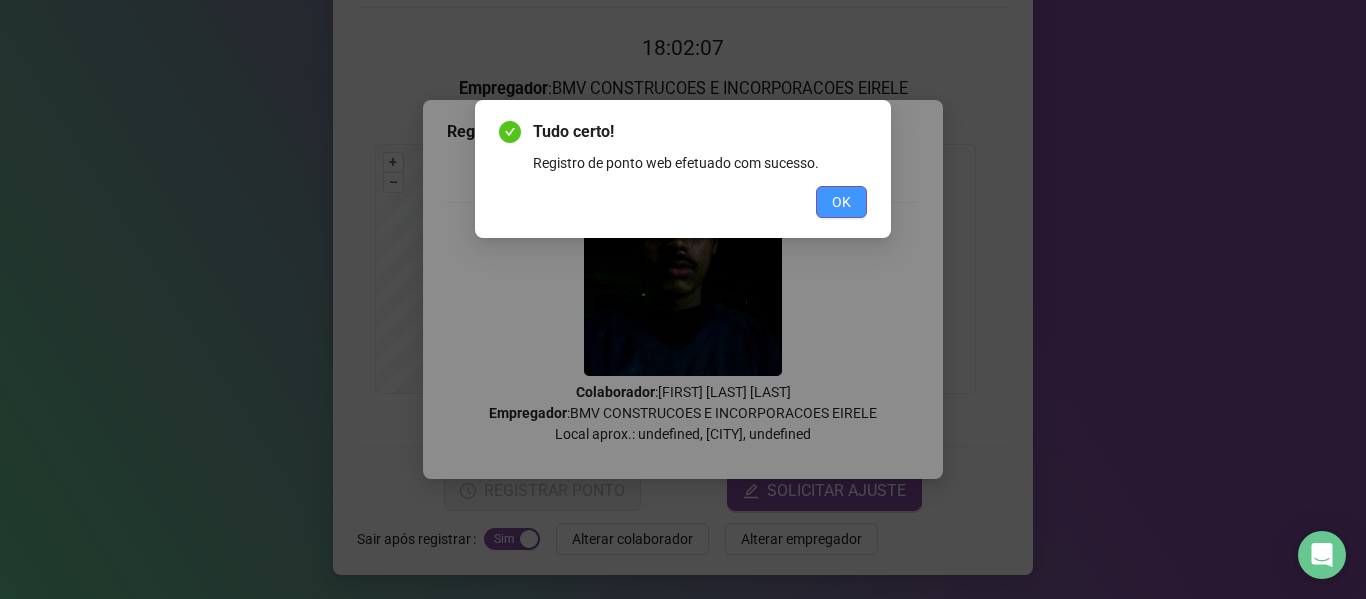 click on "OK" at bounding box center (841, 202) 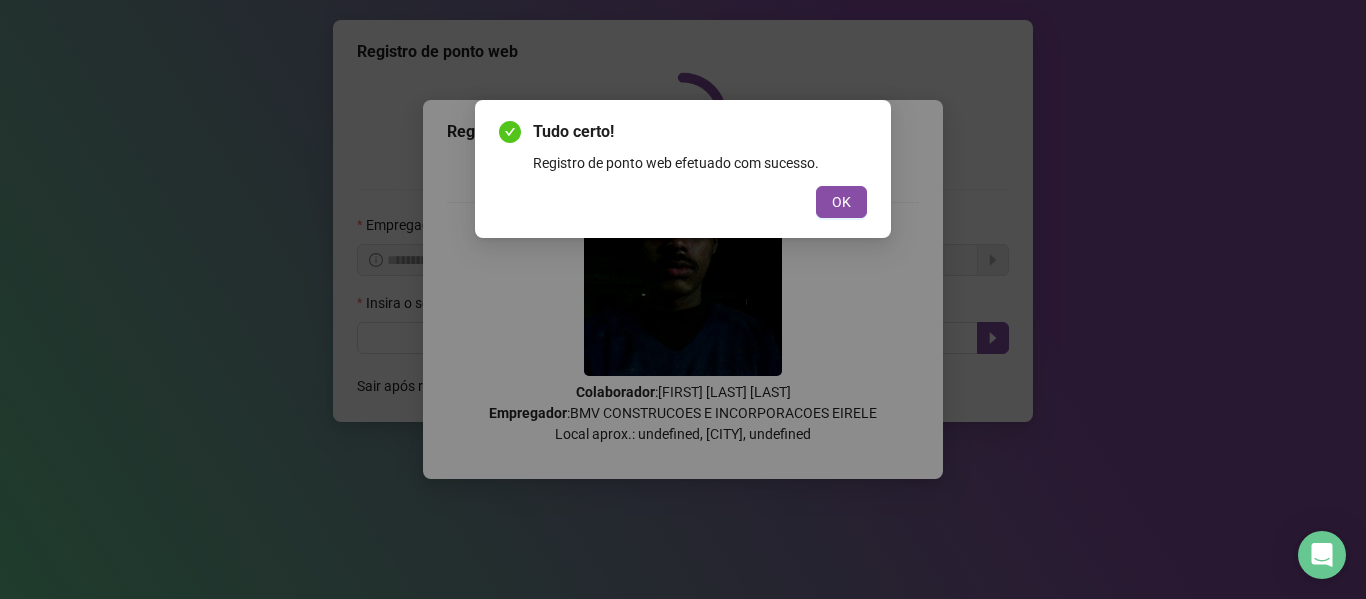 scroll, scrollTop: 0, scrollLeft: 0, axis: both 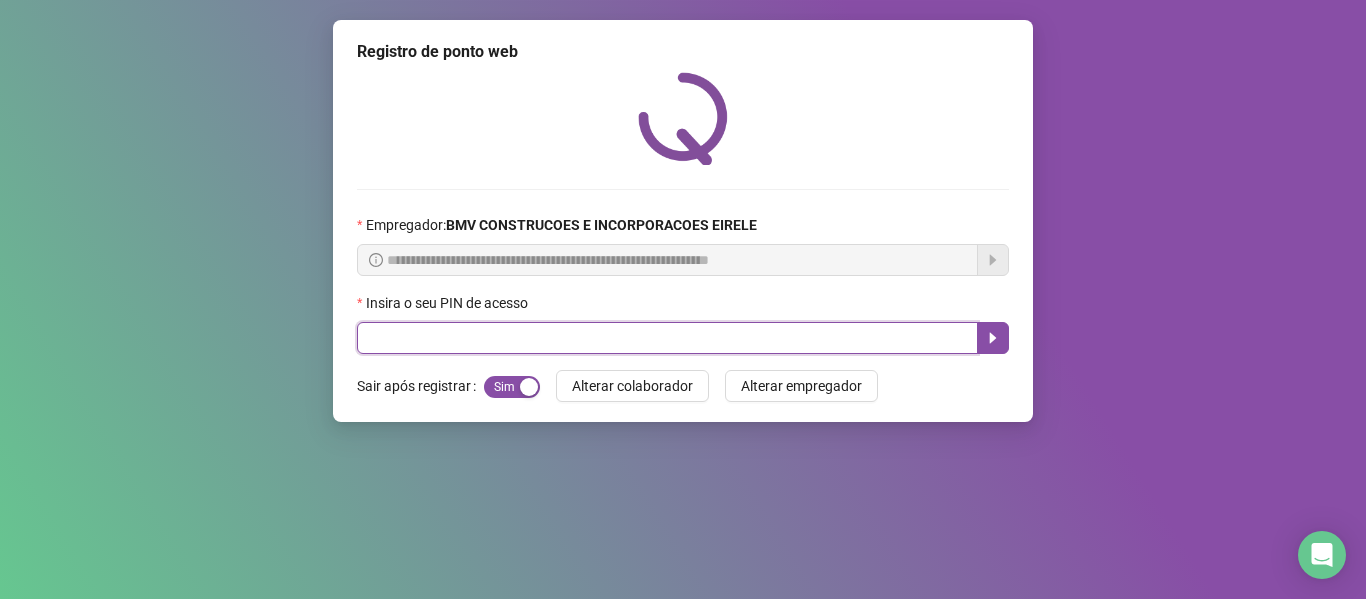 click at bounding box center [667, 338] 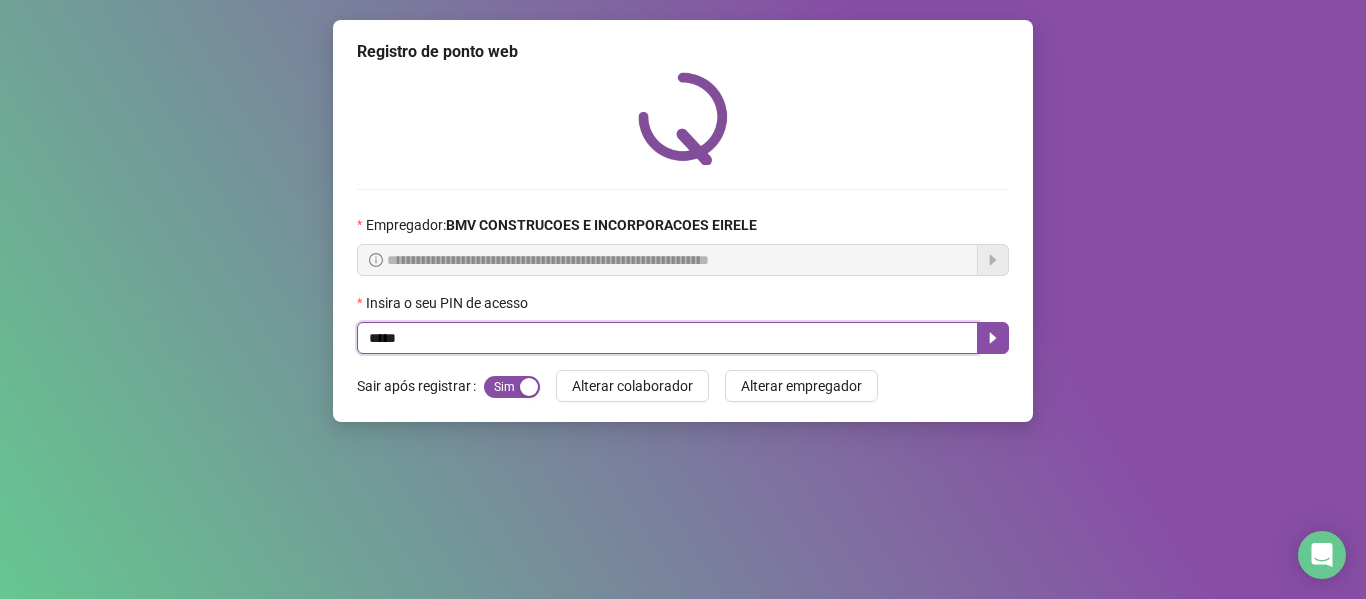 type on "*****" 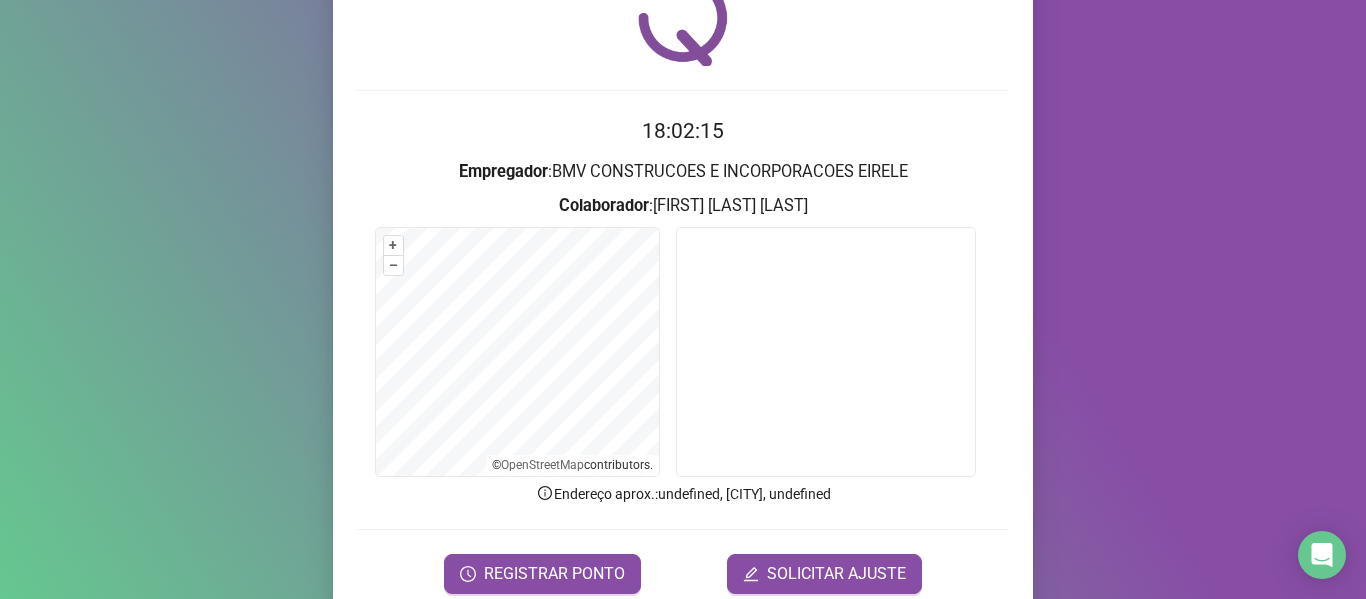 scroll, scrollTop: 182, scrollLeft: 0, axis: vertical 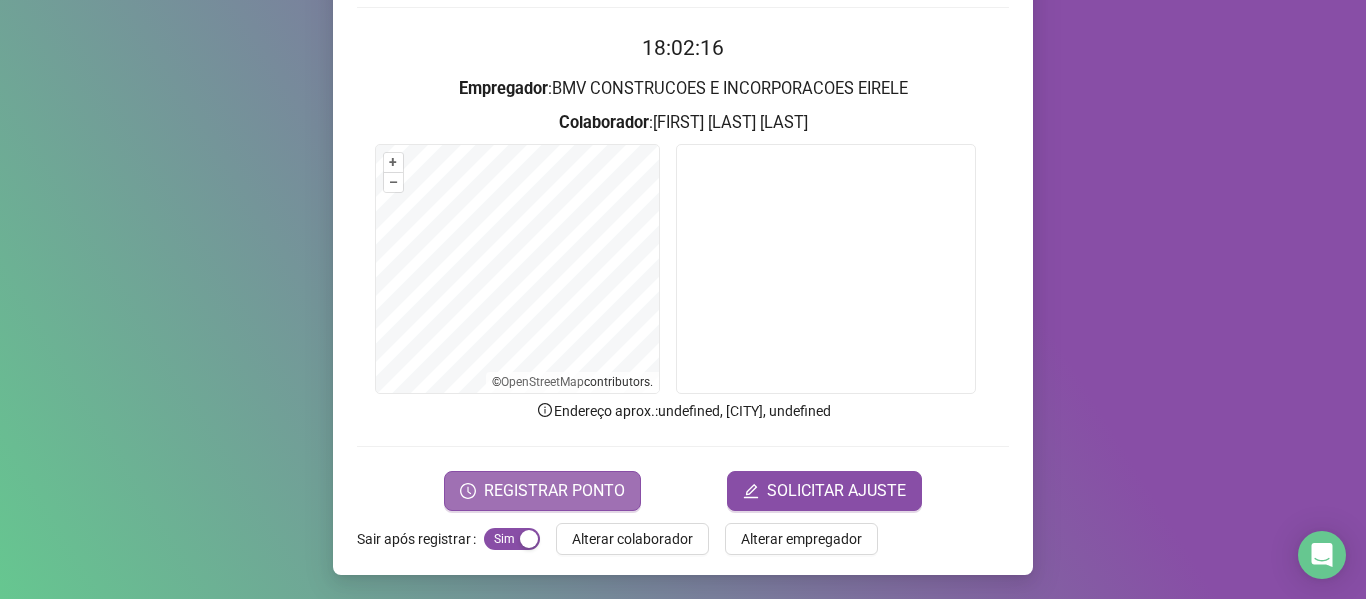 click on "REGISTRAR PONTO" at bounding box center (554, 491) 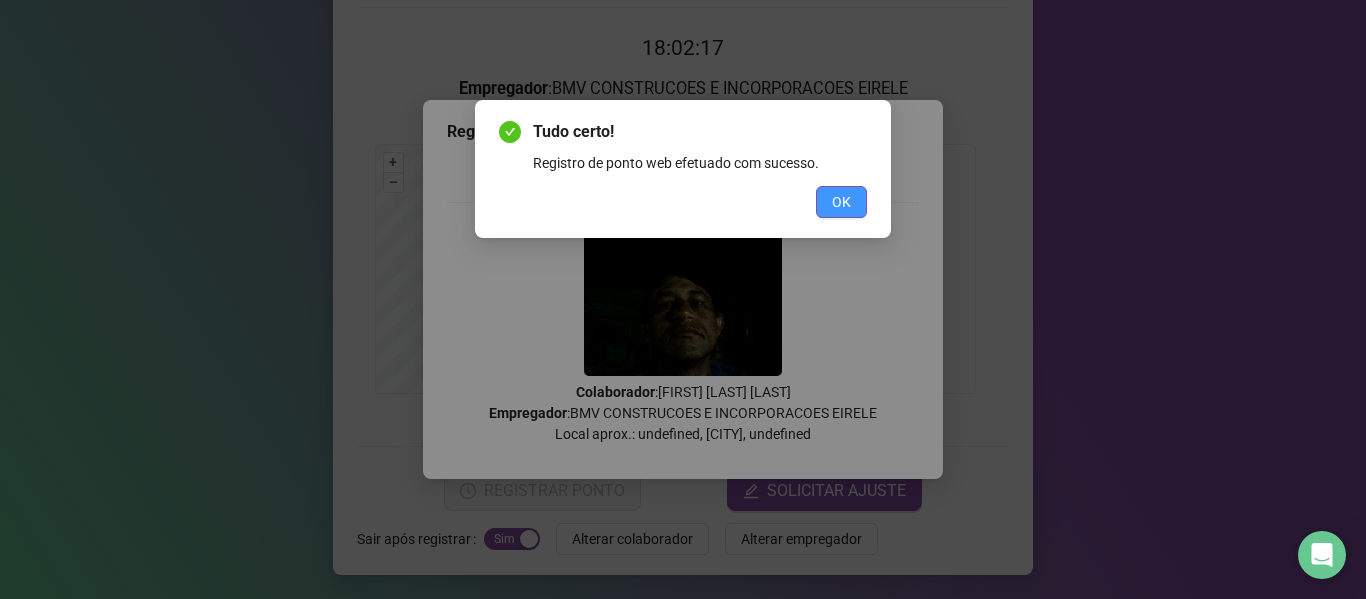 click on "OK" at bounding box center (841, 202) 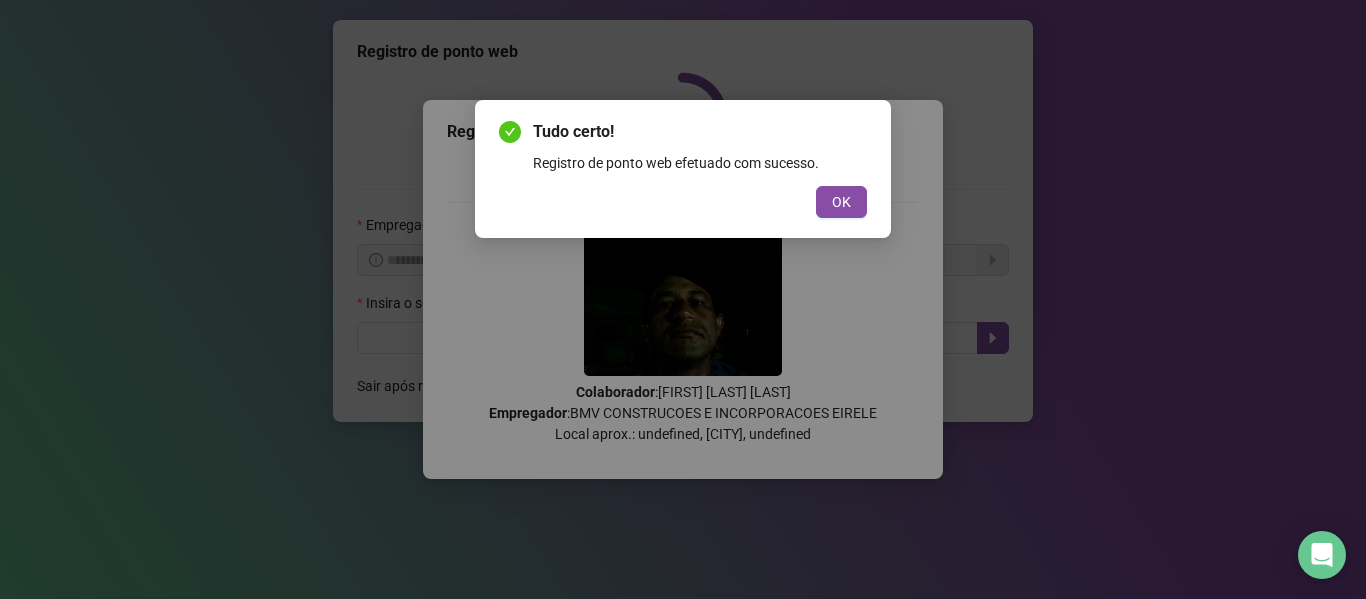 scroll, scrollTop: 0, scrollLeft: 0, axis: both 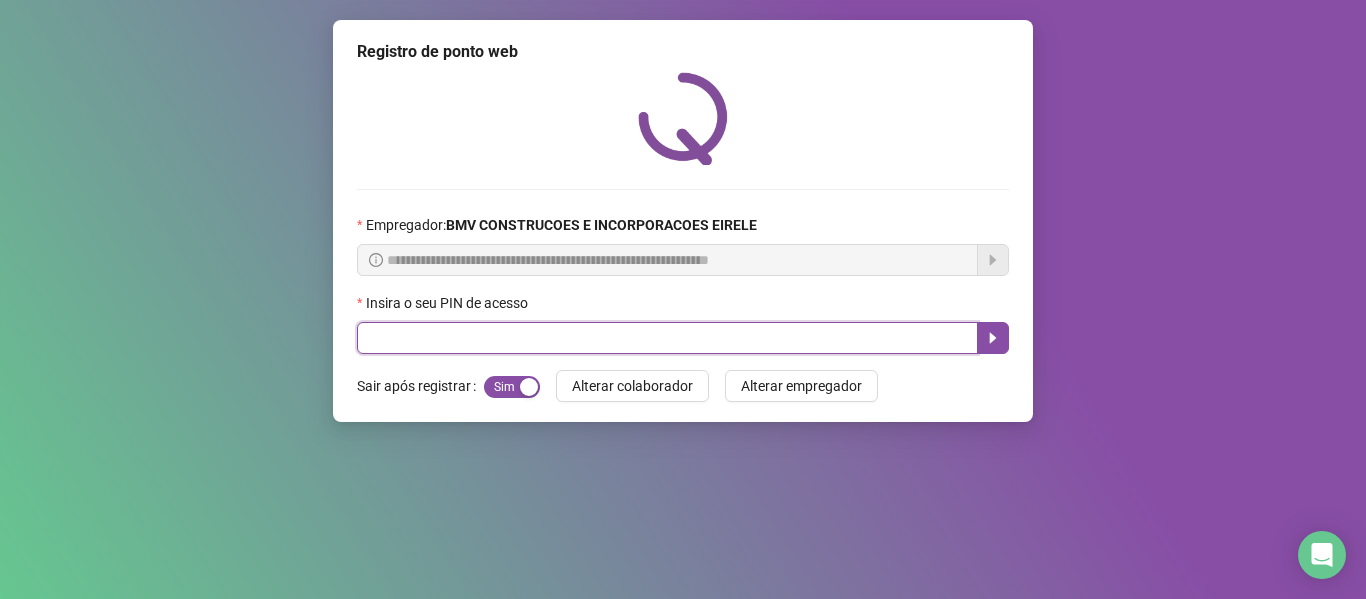 click at bounding box center (667, 338) 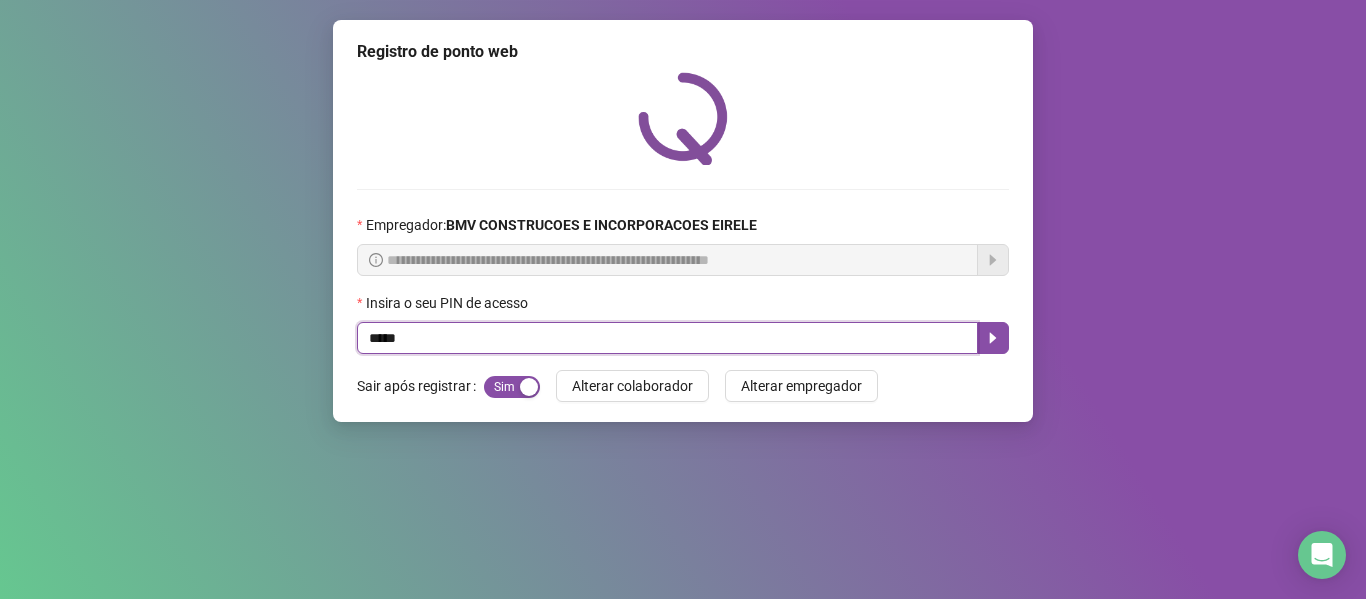 type on "*****" 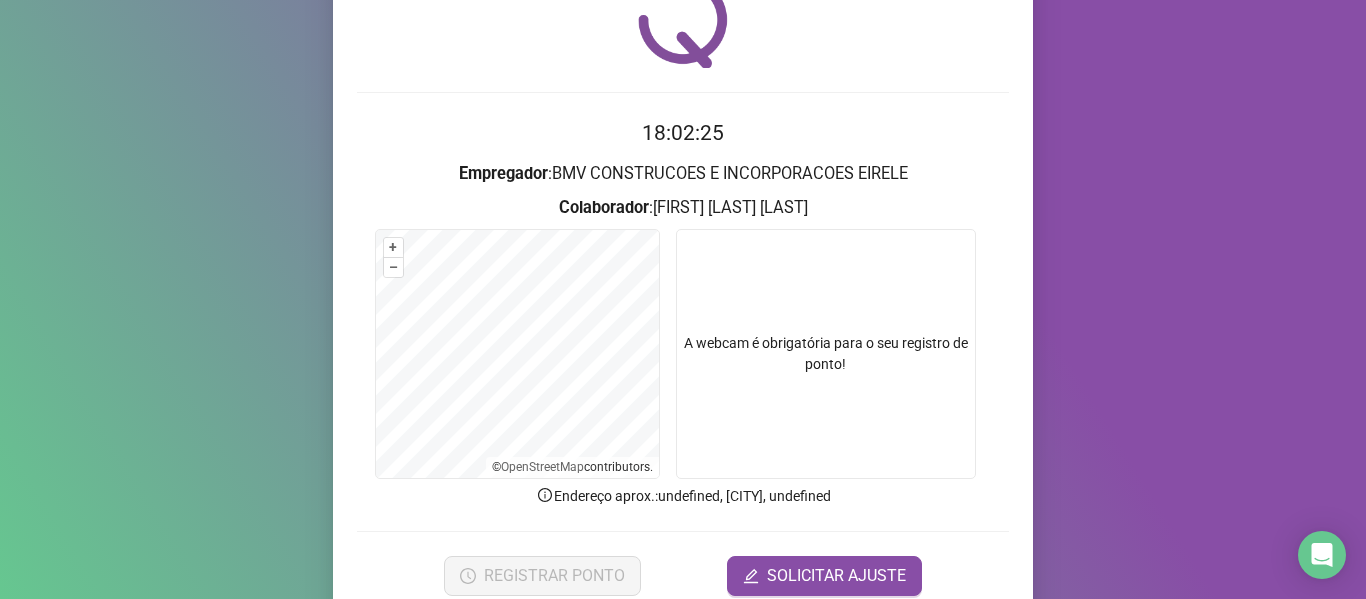 scroll, scrollTop: 182, scrollLeft: 0, axis: vertical 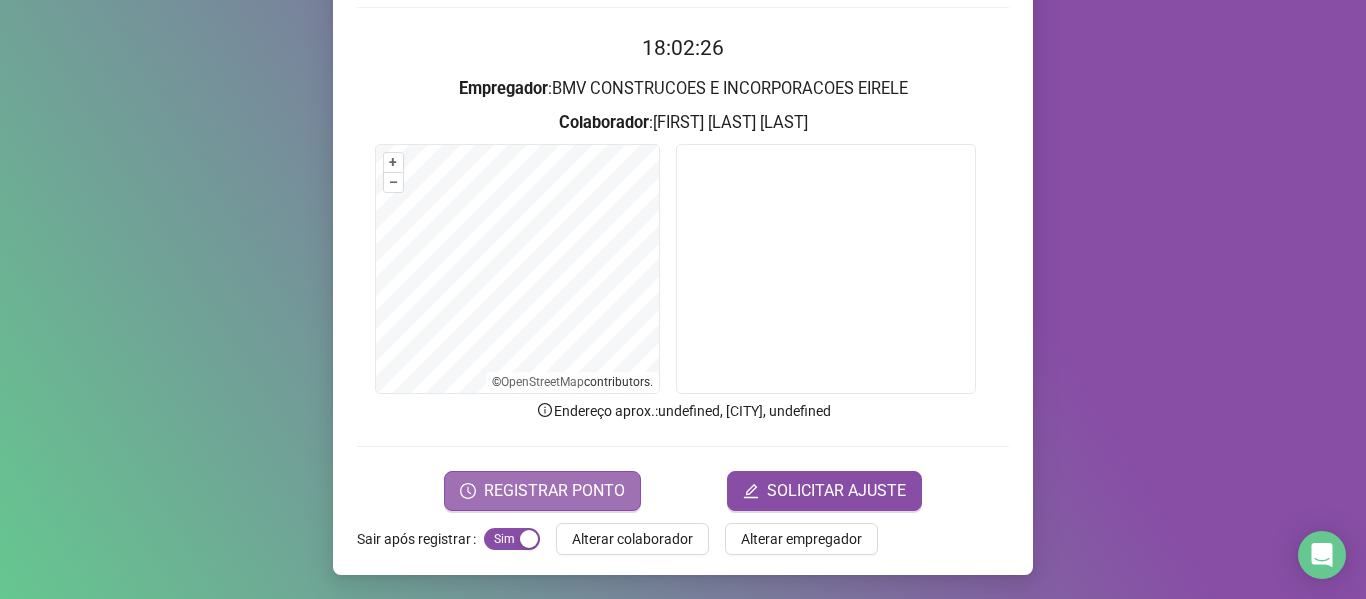 click on "REGISTRAR PONTO" at bounding box center (554, 491) 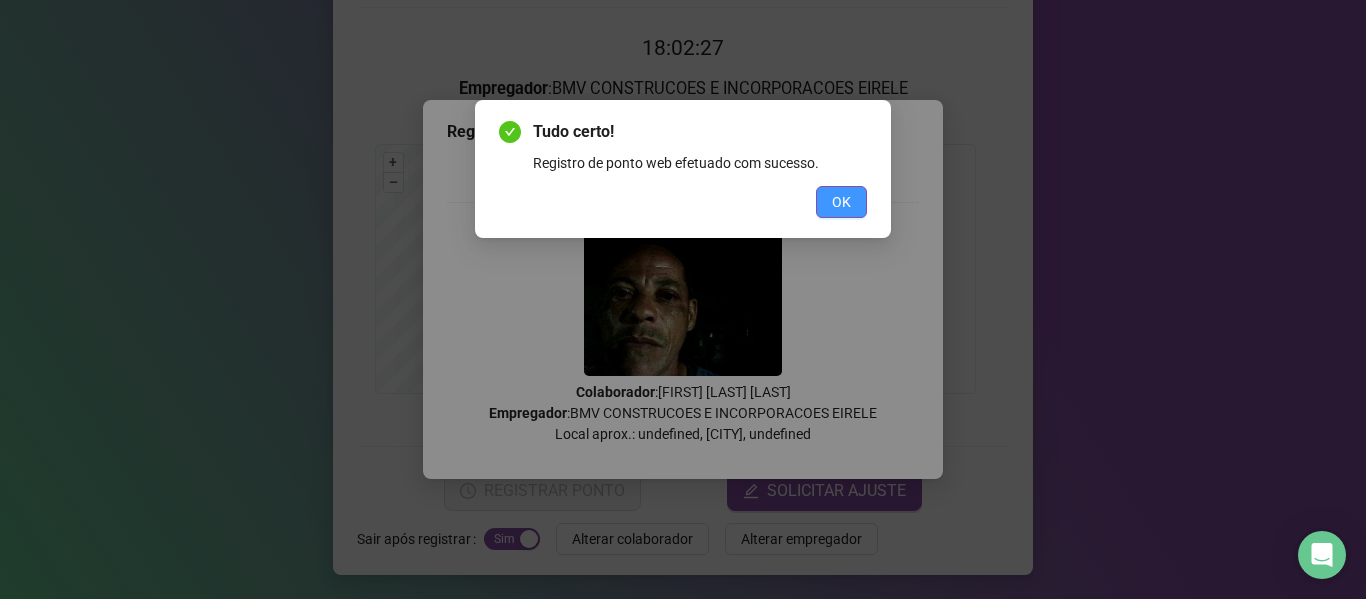 click on "OK" at bounding box center (841, 202) 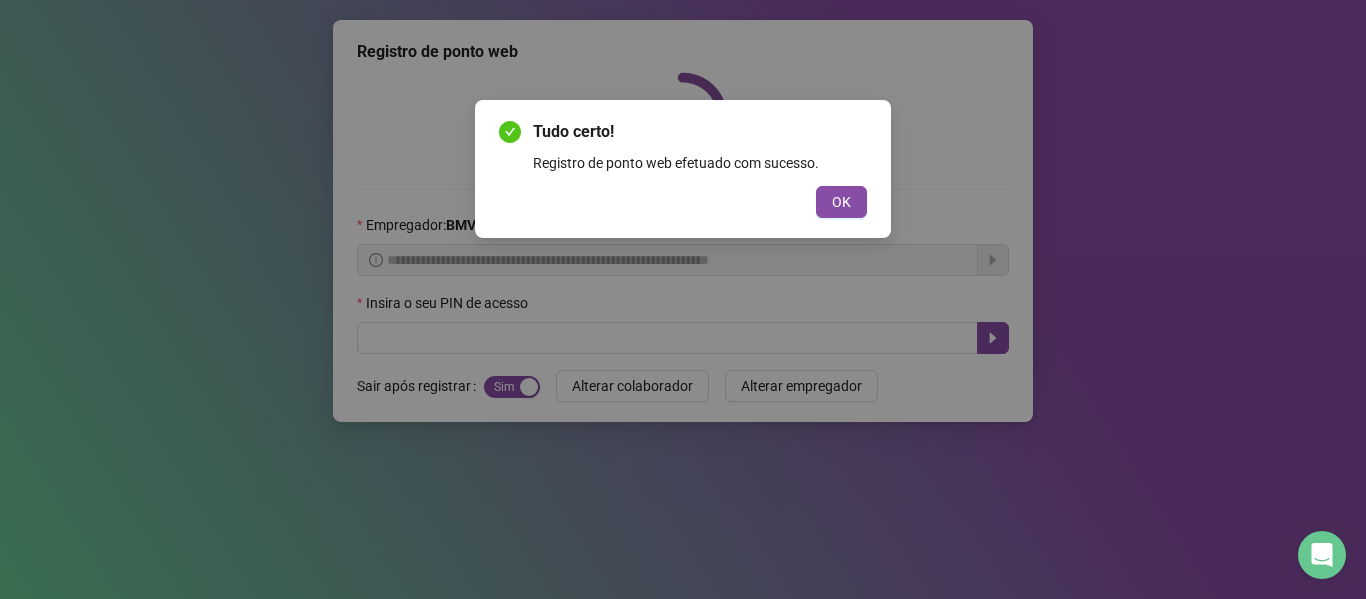 scroll, scrollTop: 0, scrollLeft: 0, axis: both 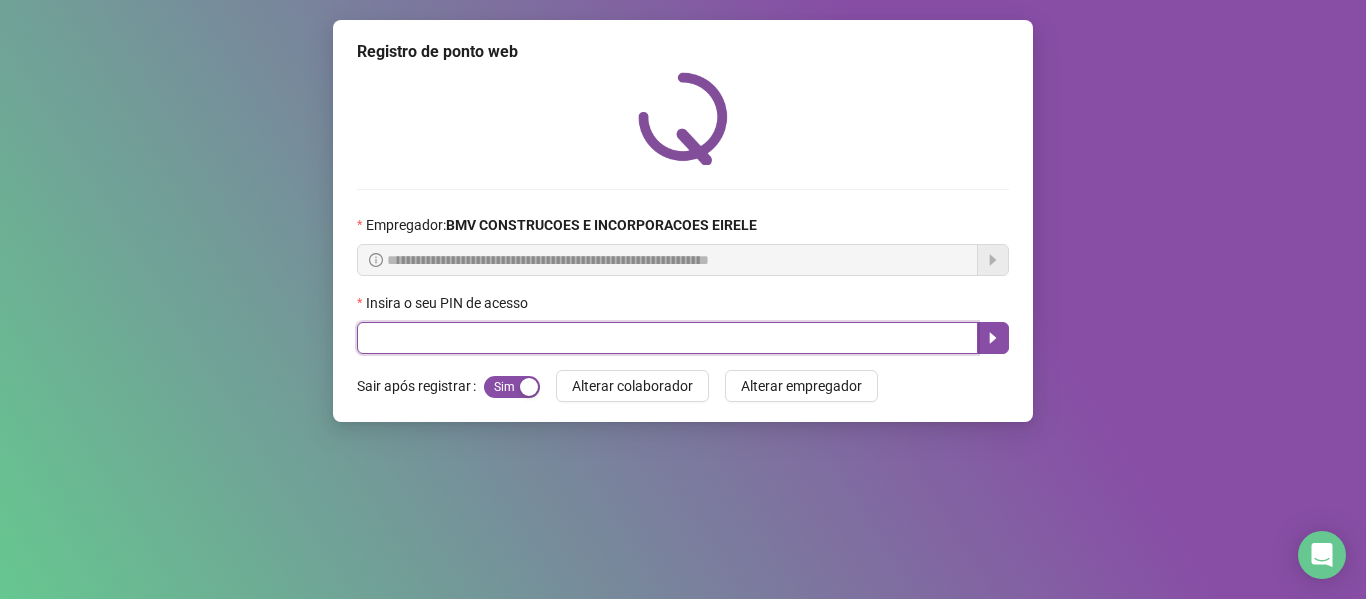 click at bounding box center [667, 338] 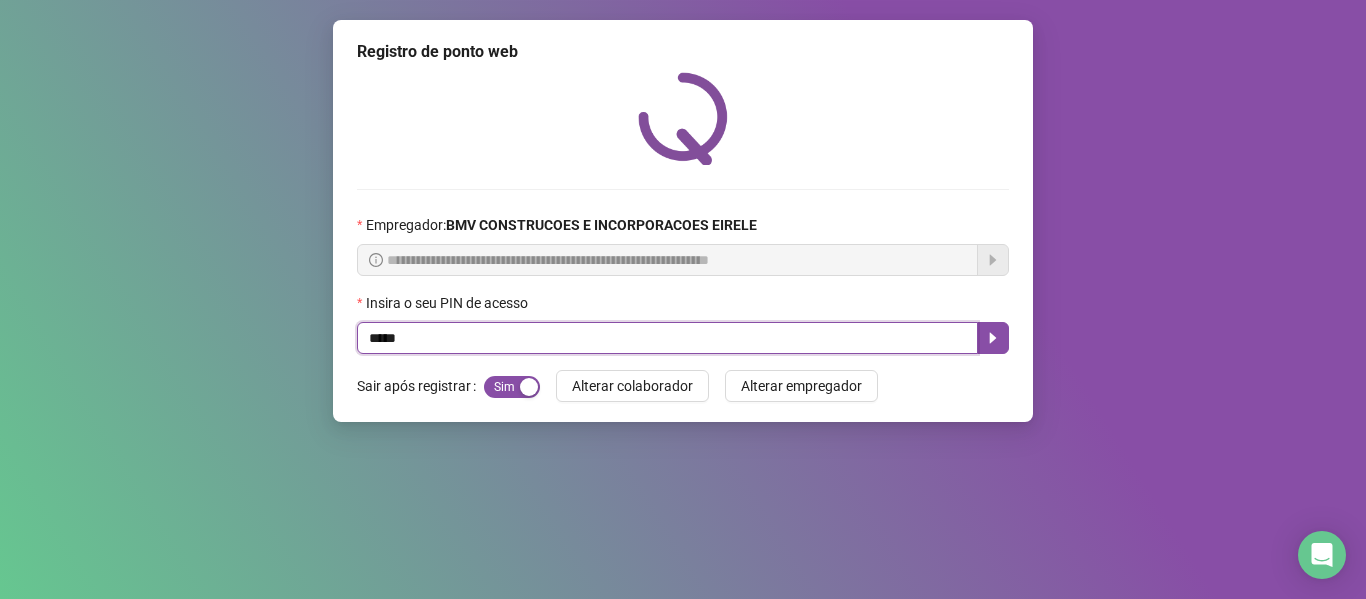 type on "*****" 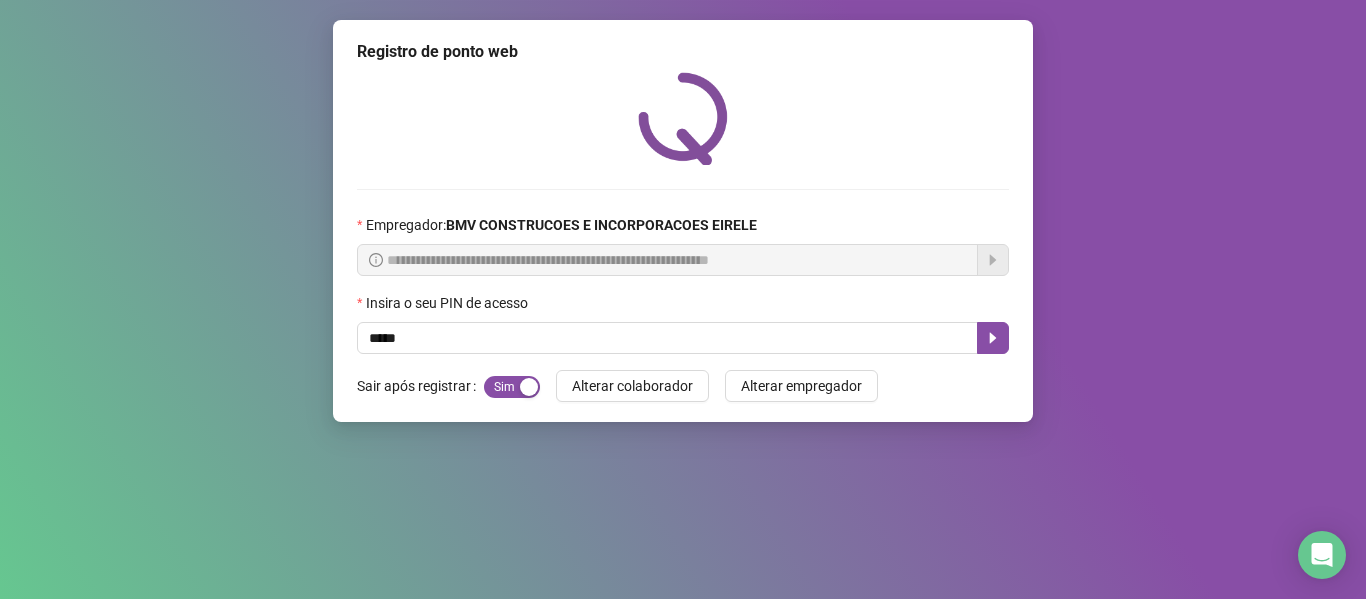 type 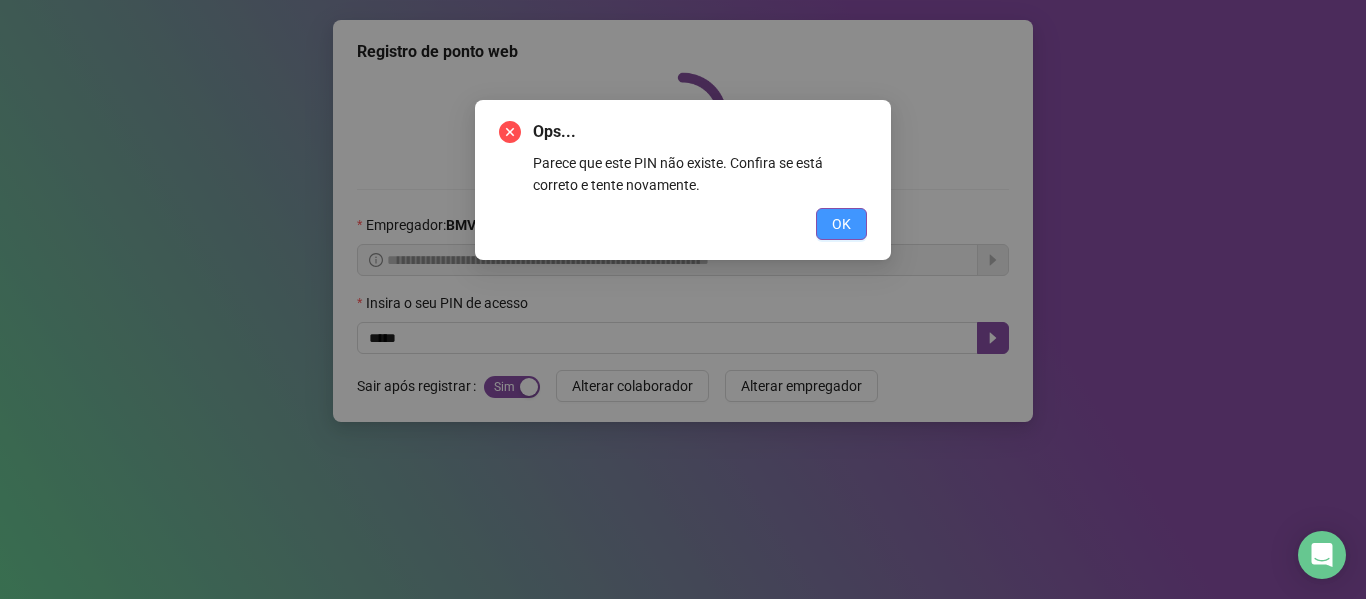 click on "OK" at bounding box center [841, 224] 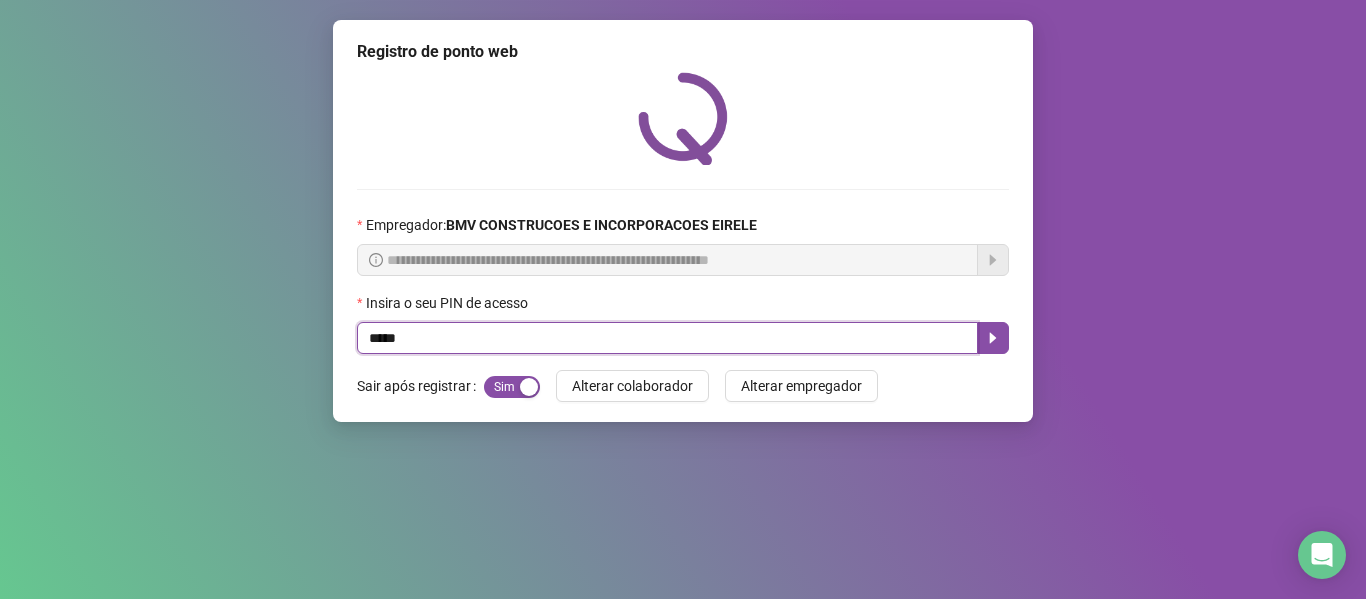click on "*****" at bounding box center [667, 338] 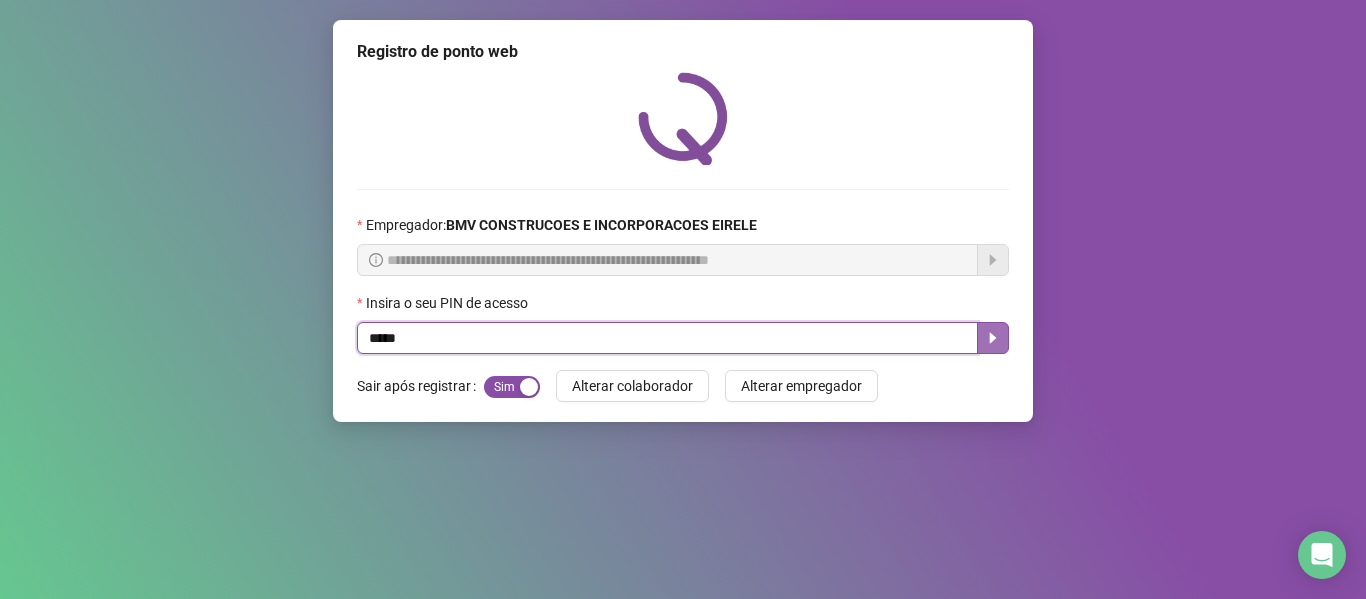 click 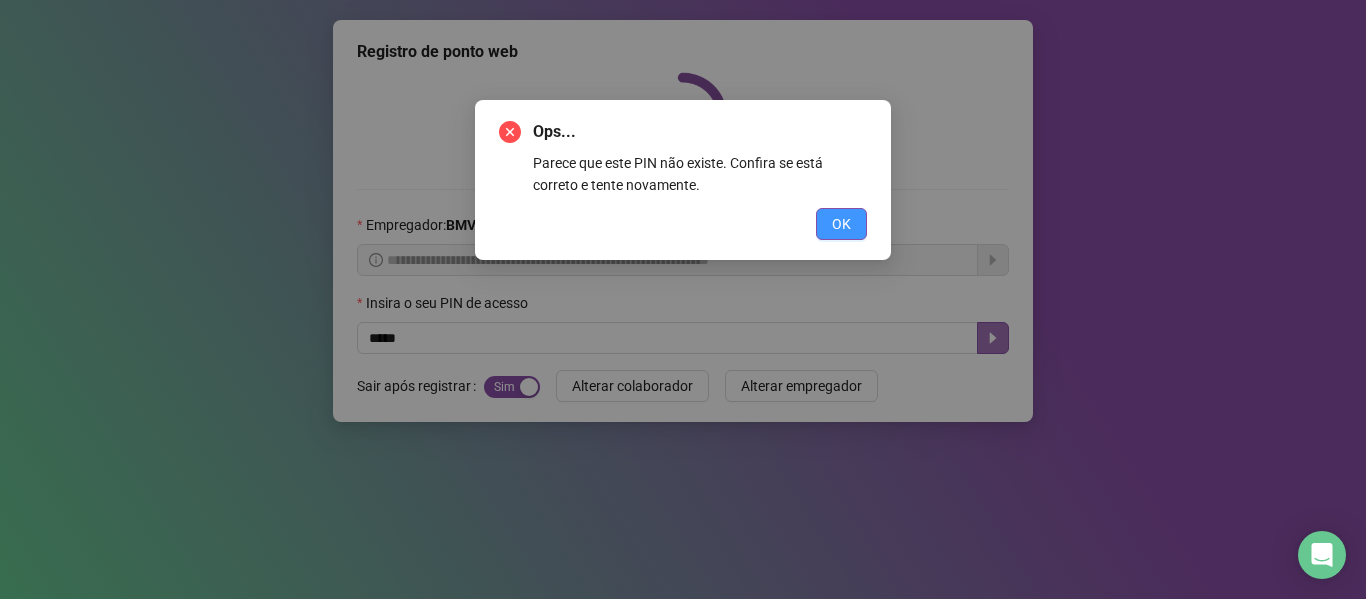 click on "OK" at bounding box center (841, 224) 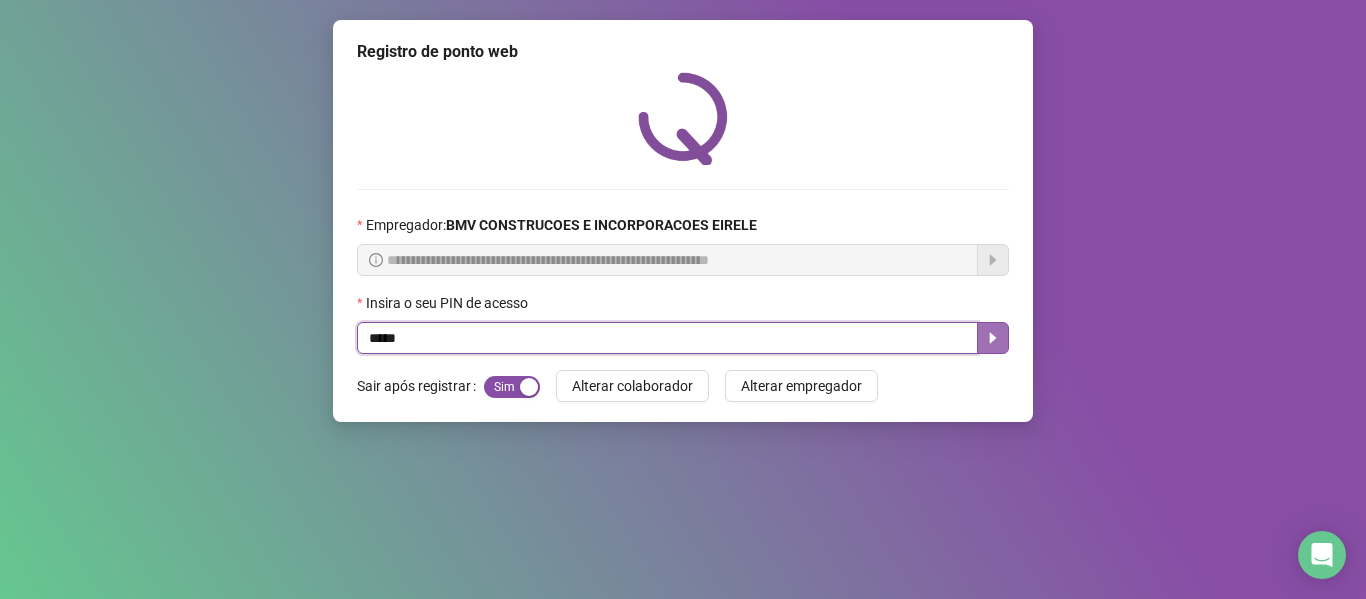 click on "*****" at bounding box center [667, 338] 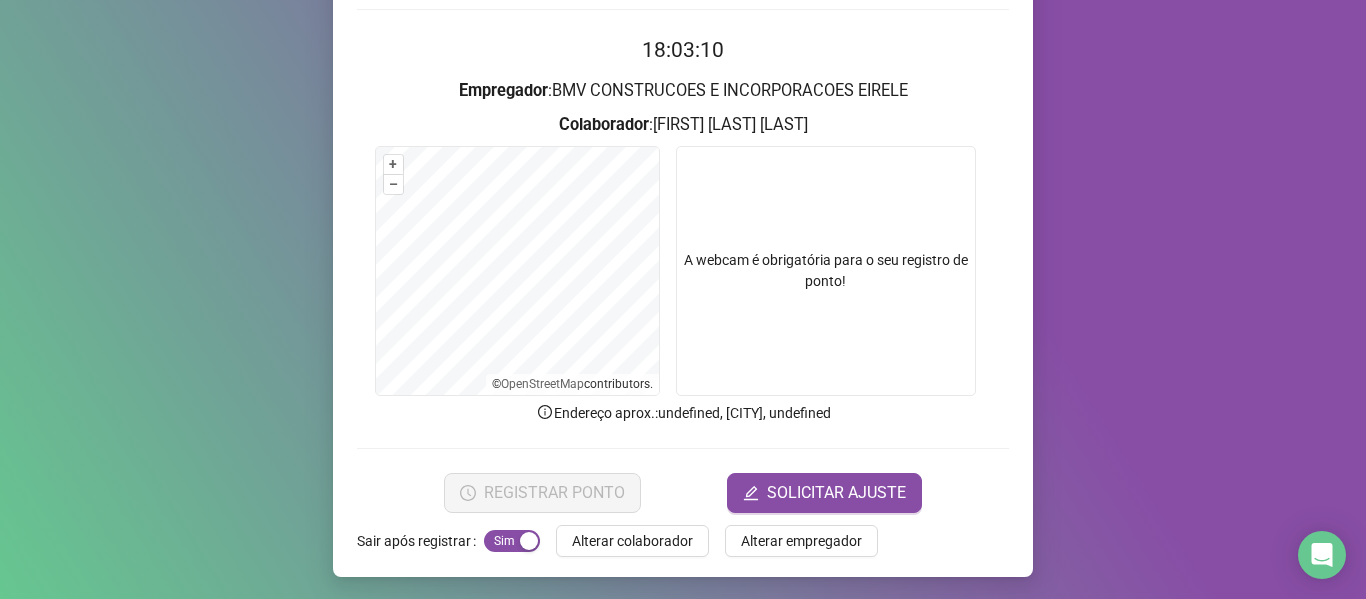scroll, scrollTop: 182, scrollLeft: 0, axis: vertical 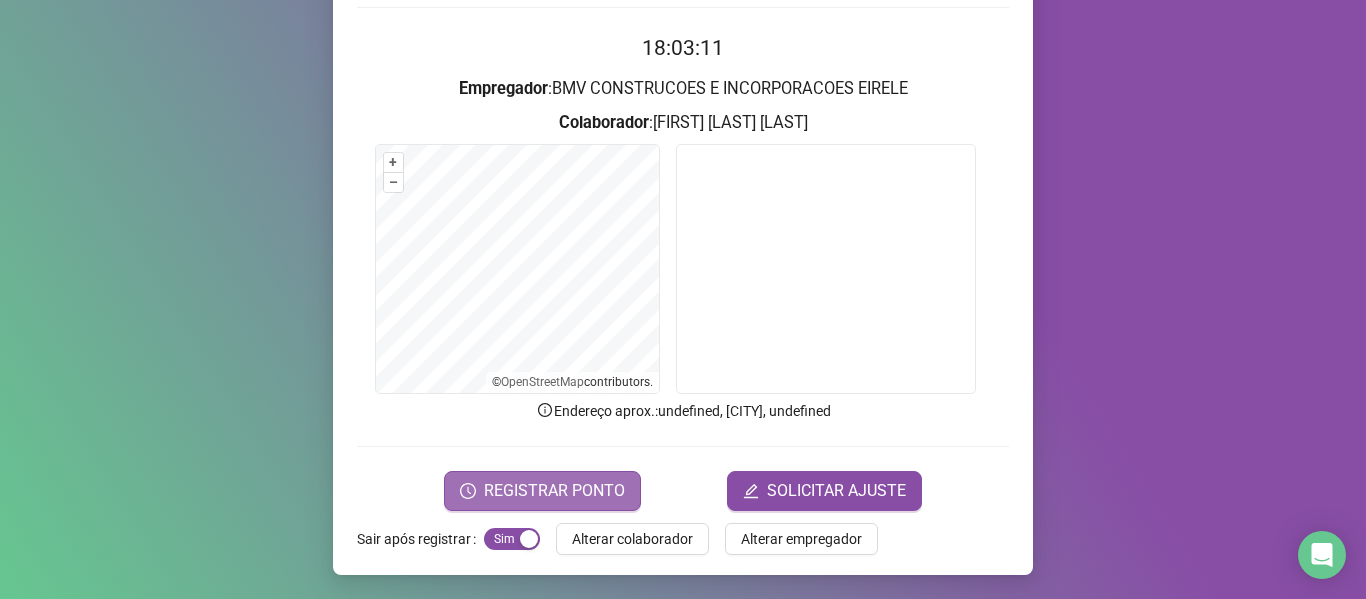 click on "REGISTRAR PONTO" at bounding box center (554, 491) 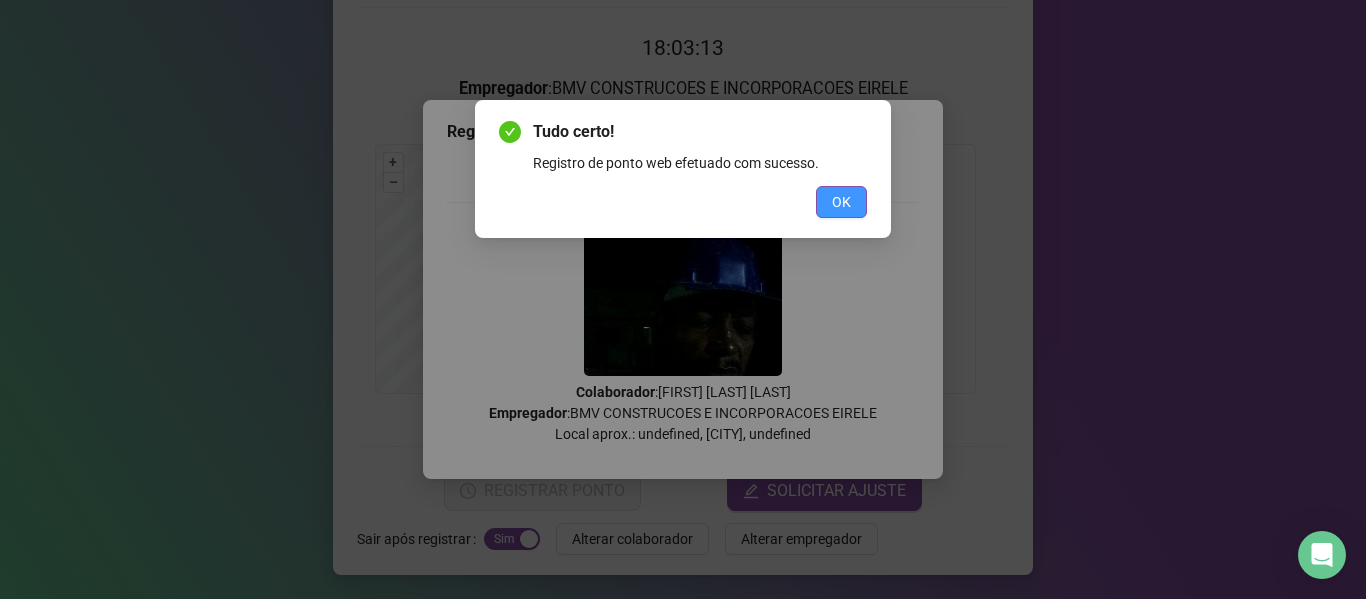click on "OK" at bounding box center [841, 202] 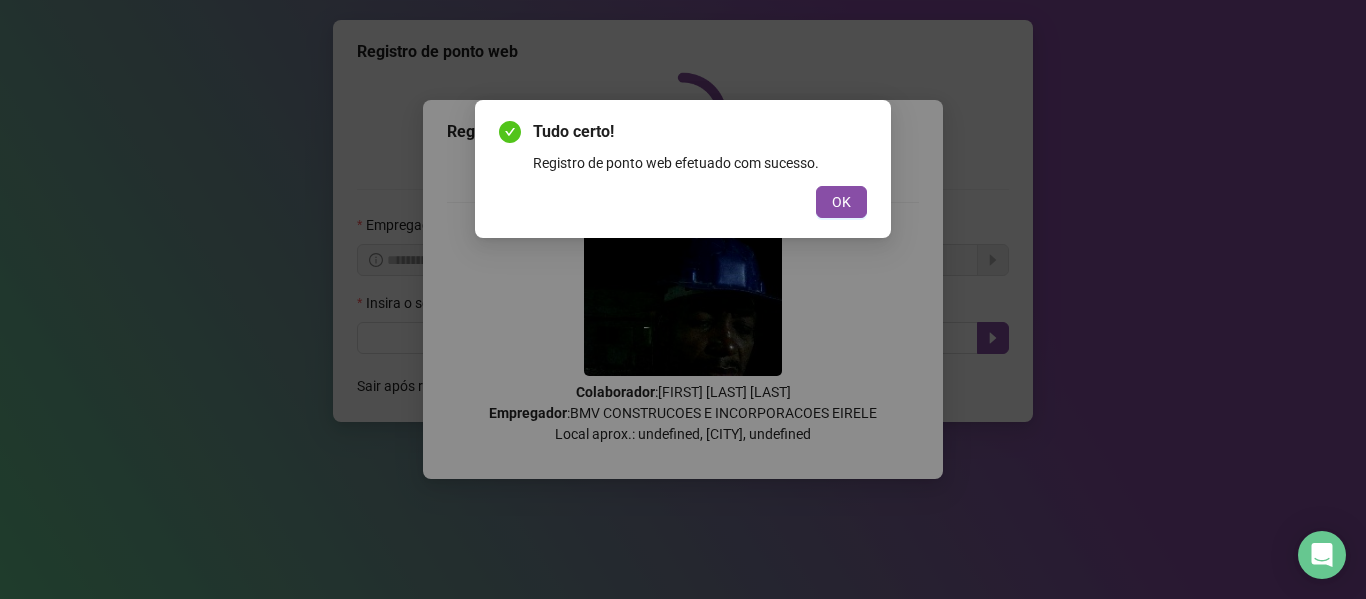 scroll, scrollTop: 0, scrollLeft: 0, axis: both 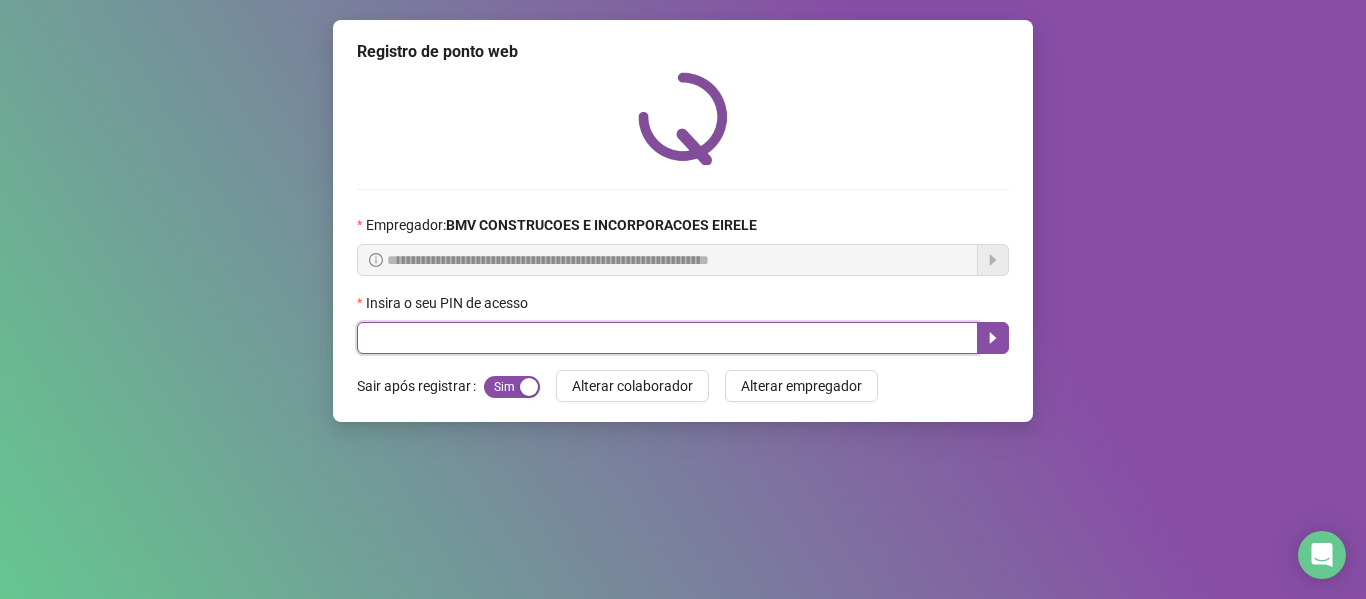 click at bounding box center (667, 338) 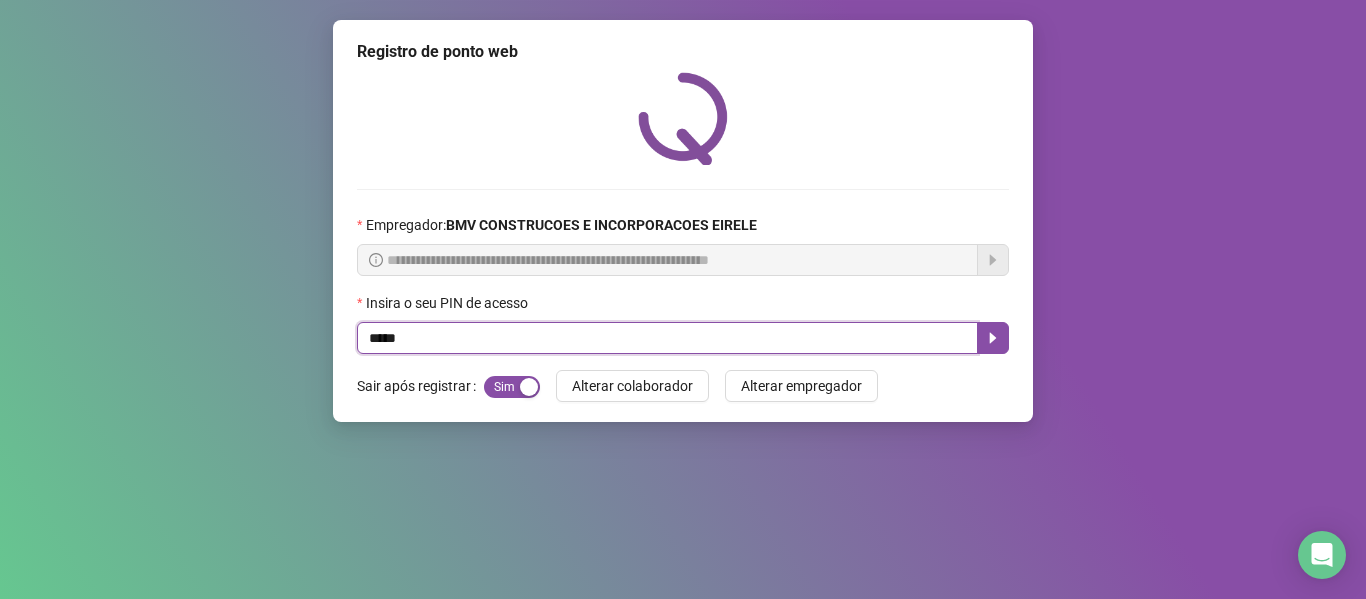 type on "*****" 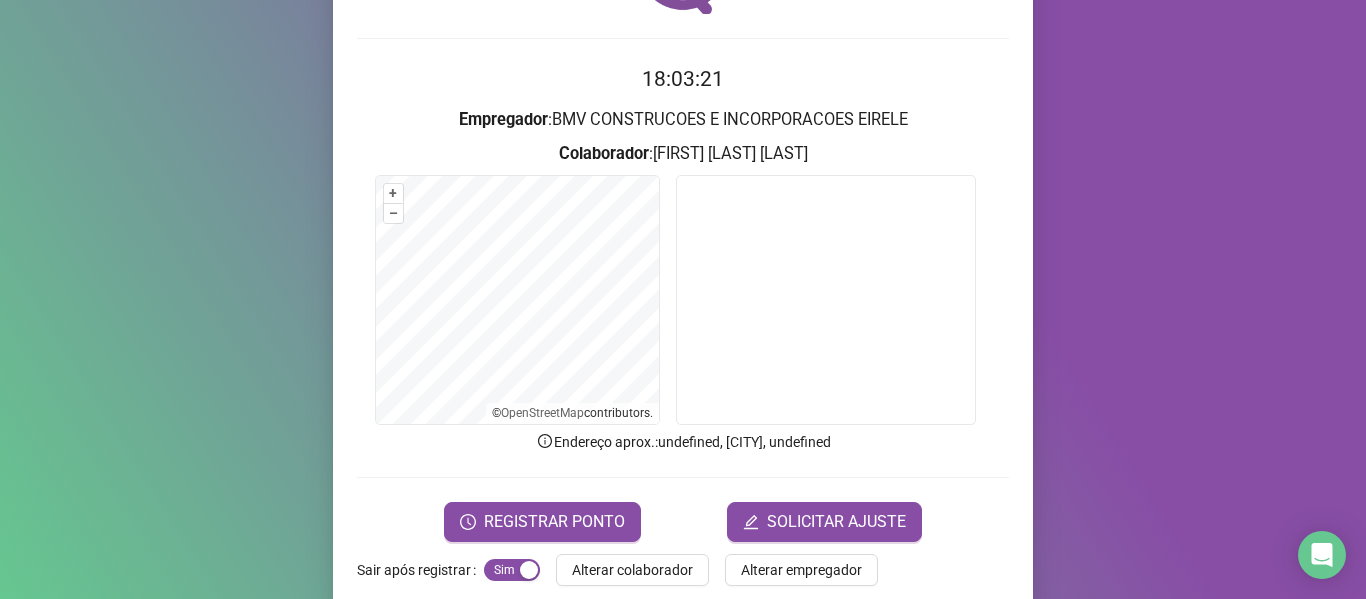 scroll, scrollTop: 182, scrollLeft: 0, axis: vertical 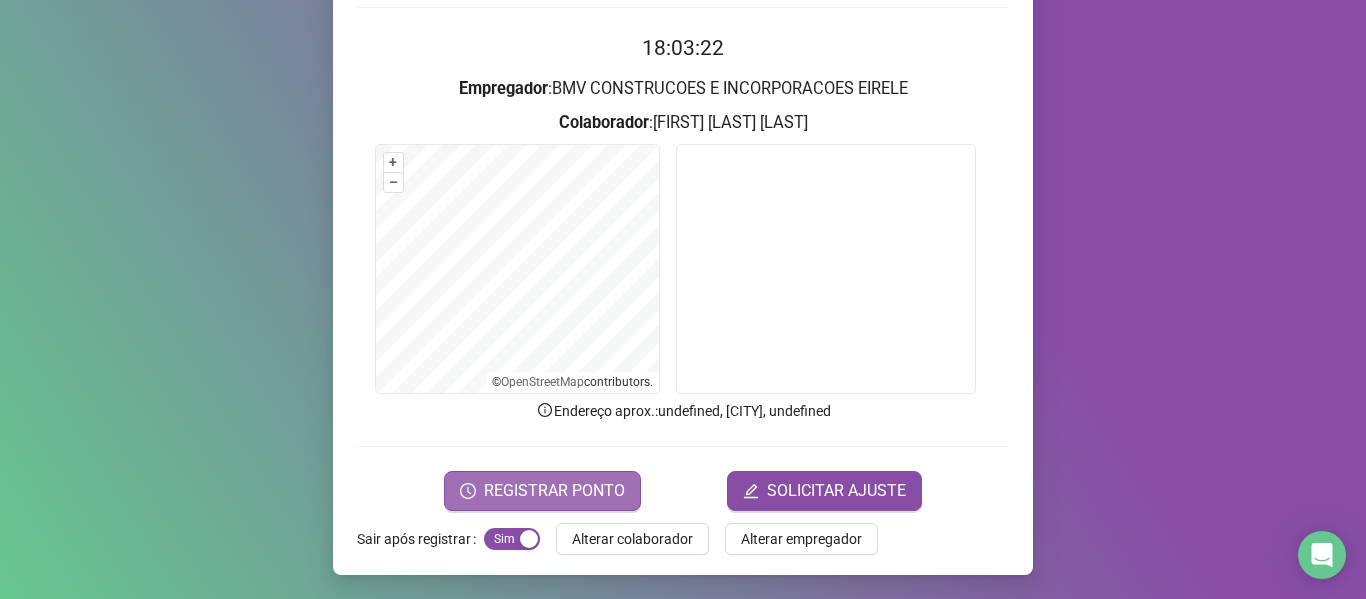 click on "REGISTRAR PONTO" at bounding box center (554, 491) 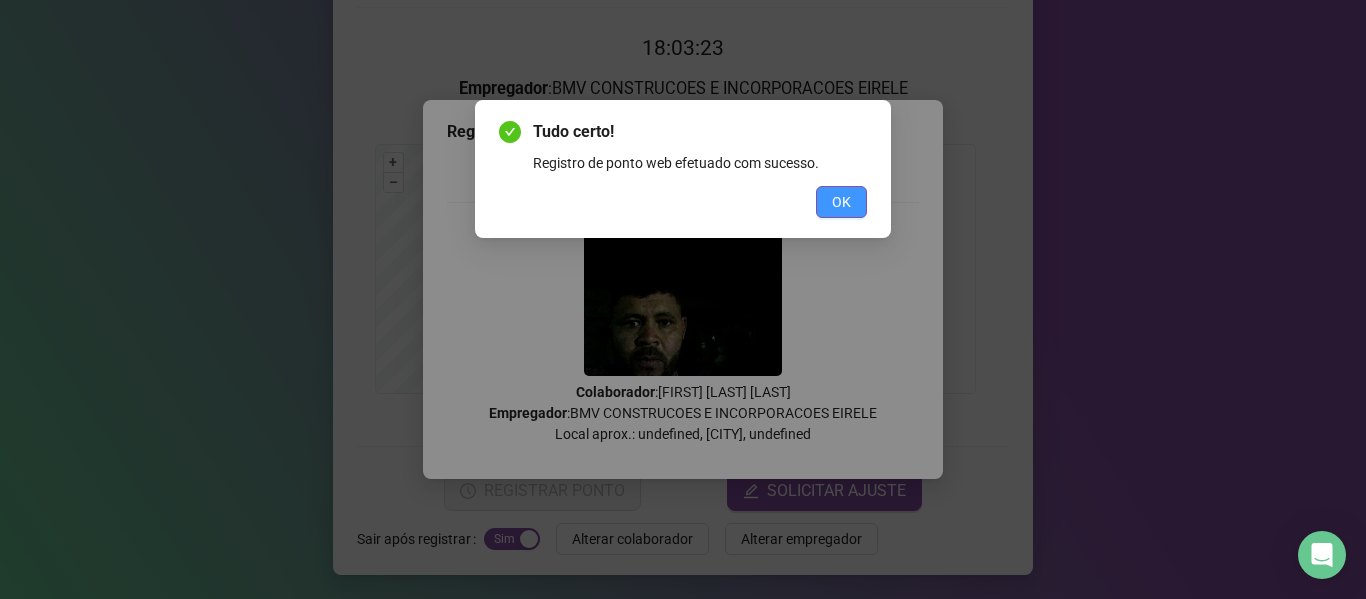click on "OK" at bounding box center (841, 202) 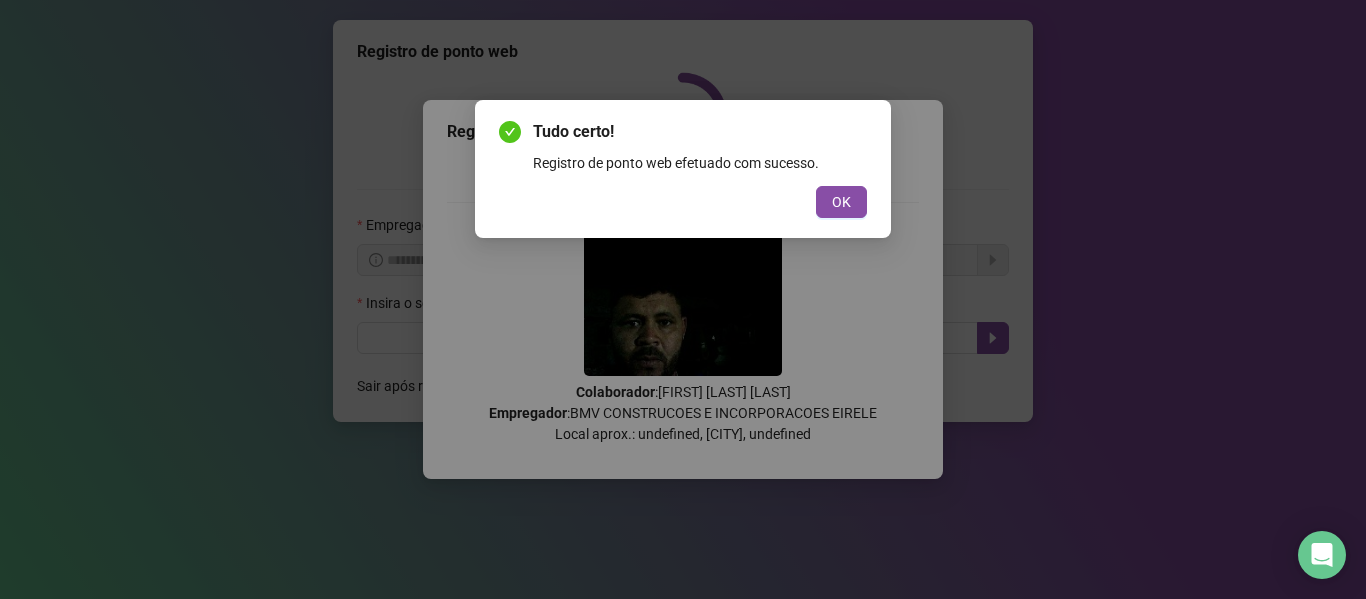 scroll, scrollTop: 0, scrollLeft: 0, axis: both 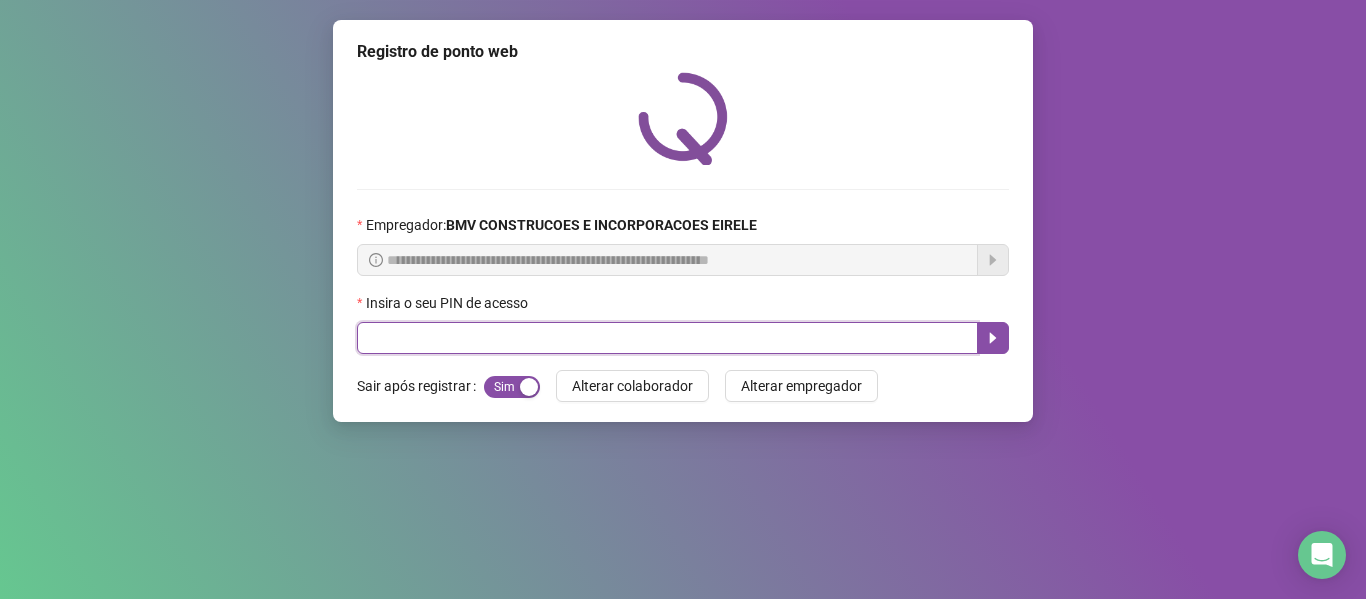 click at bounding box center [667, 338] 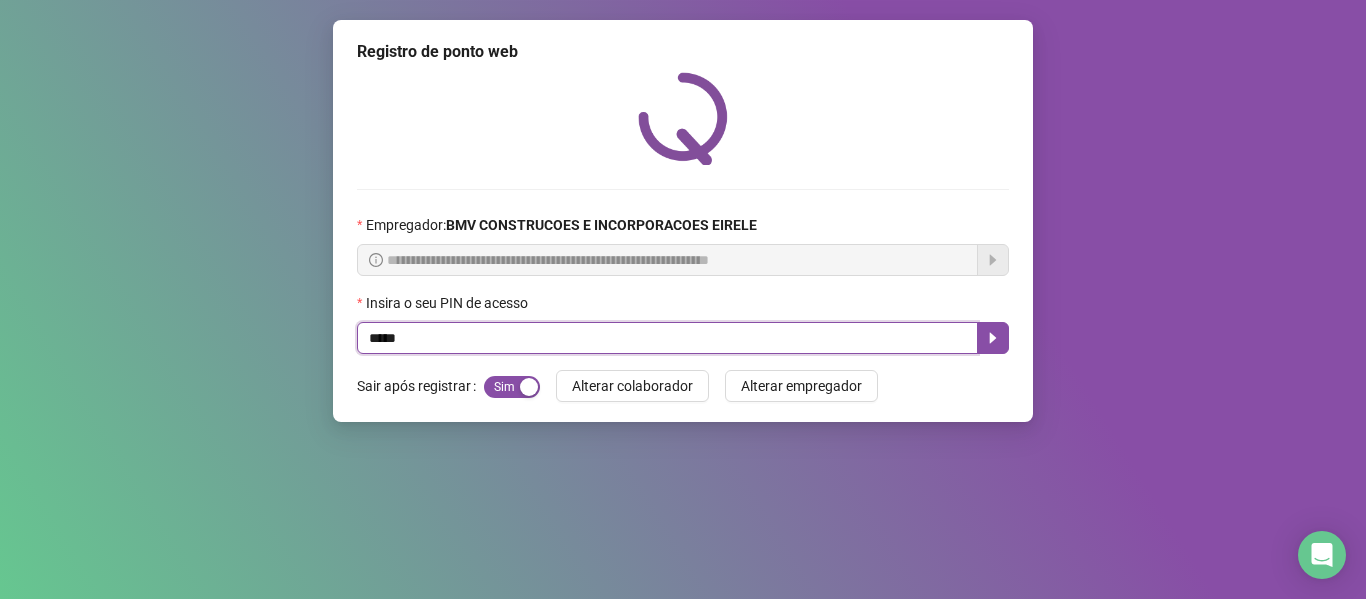 type on "*****" 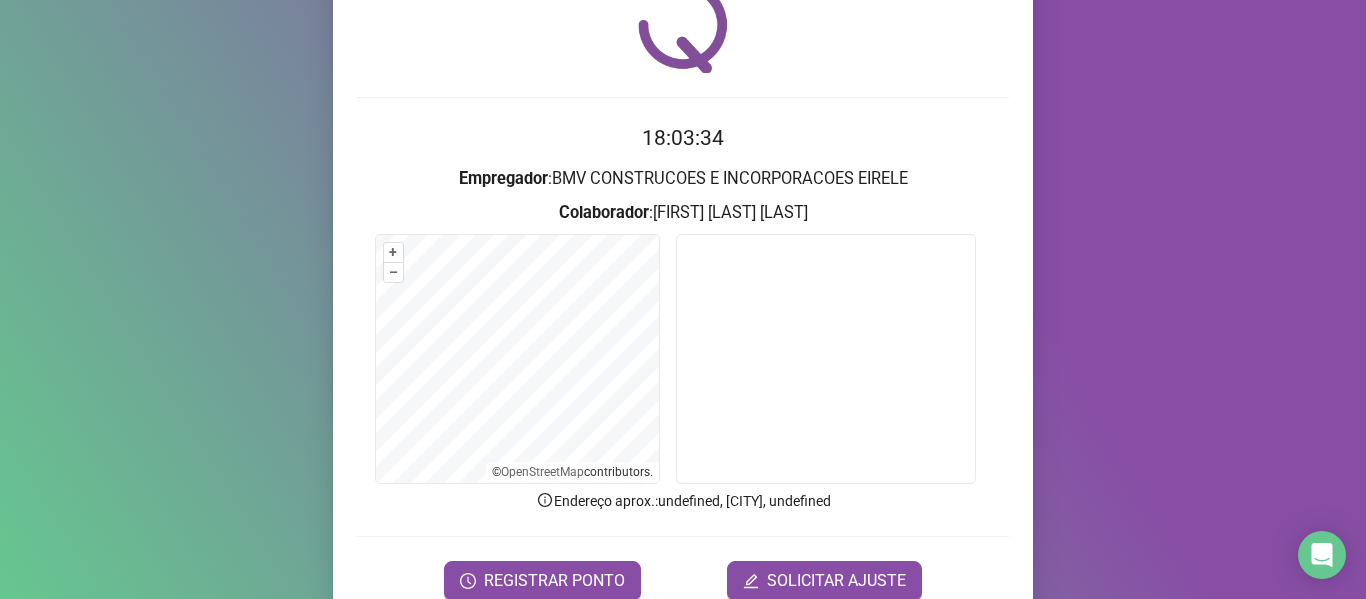 scroll, scrollTop: 182, scrollLeft: 0, axis: vertical 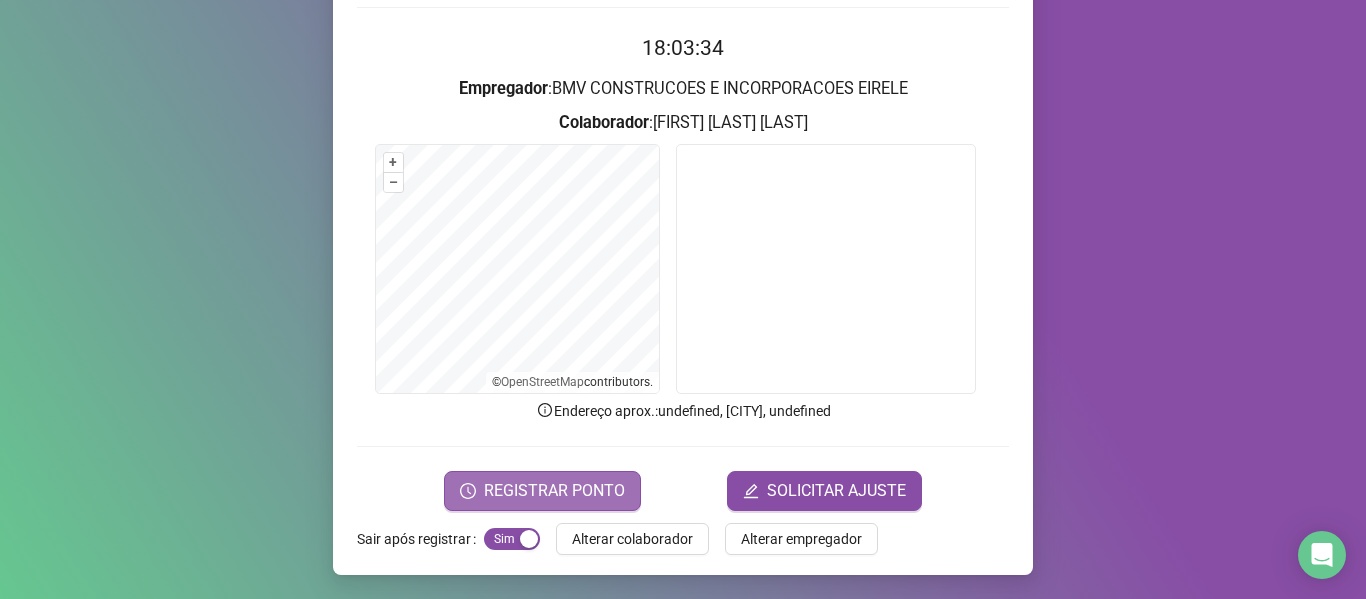 click on "REGISTRAR PONTO" at bounding box center (554, 491) 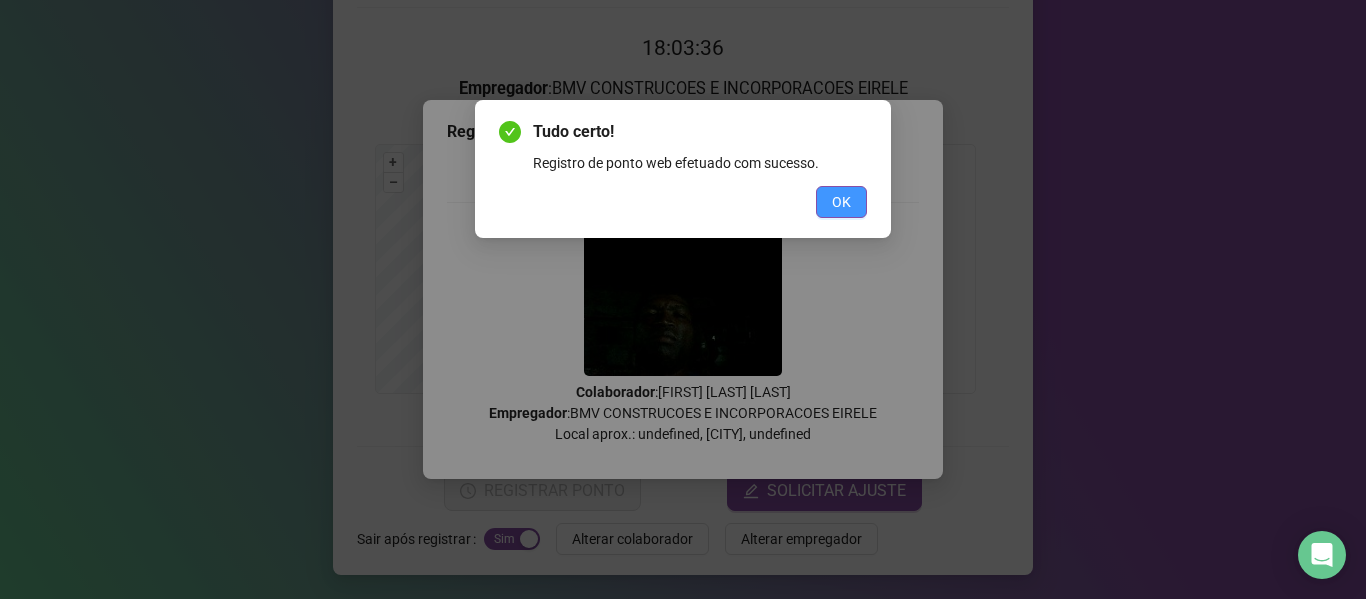 click on "OK" at bounding box center [841, 202] 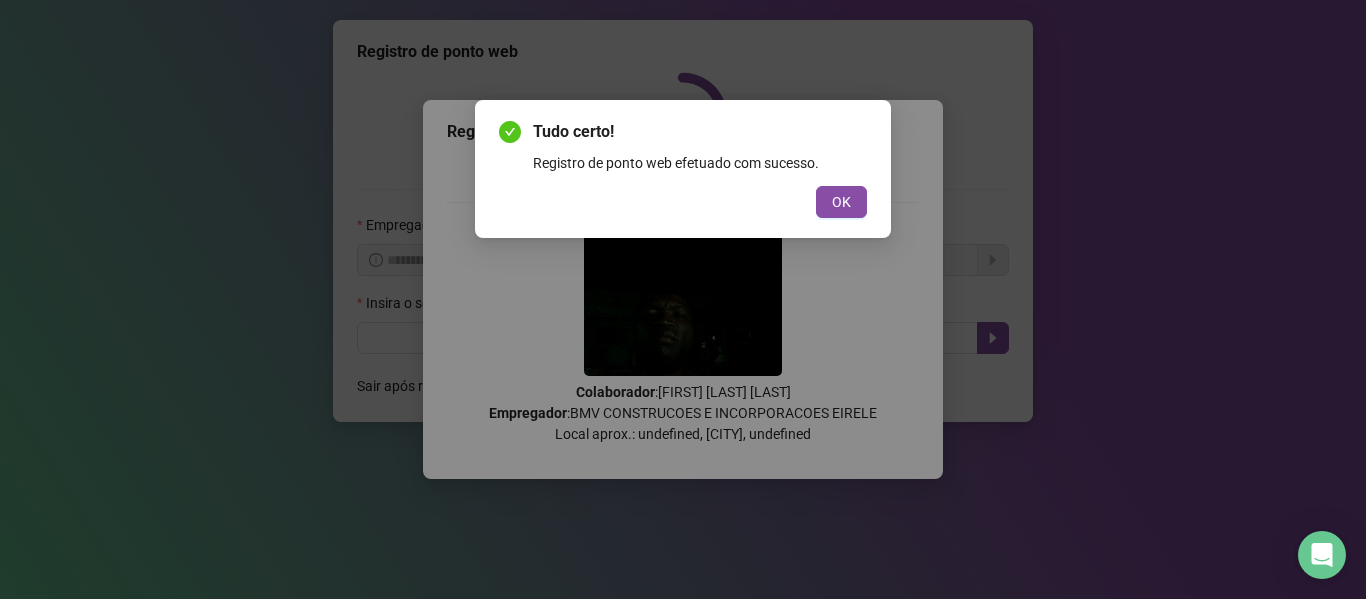scroll, scrollTop: 0, scrollLeft: 0, axis: both 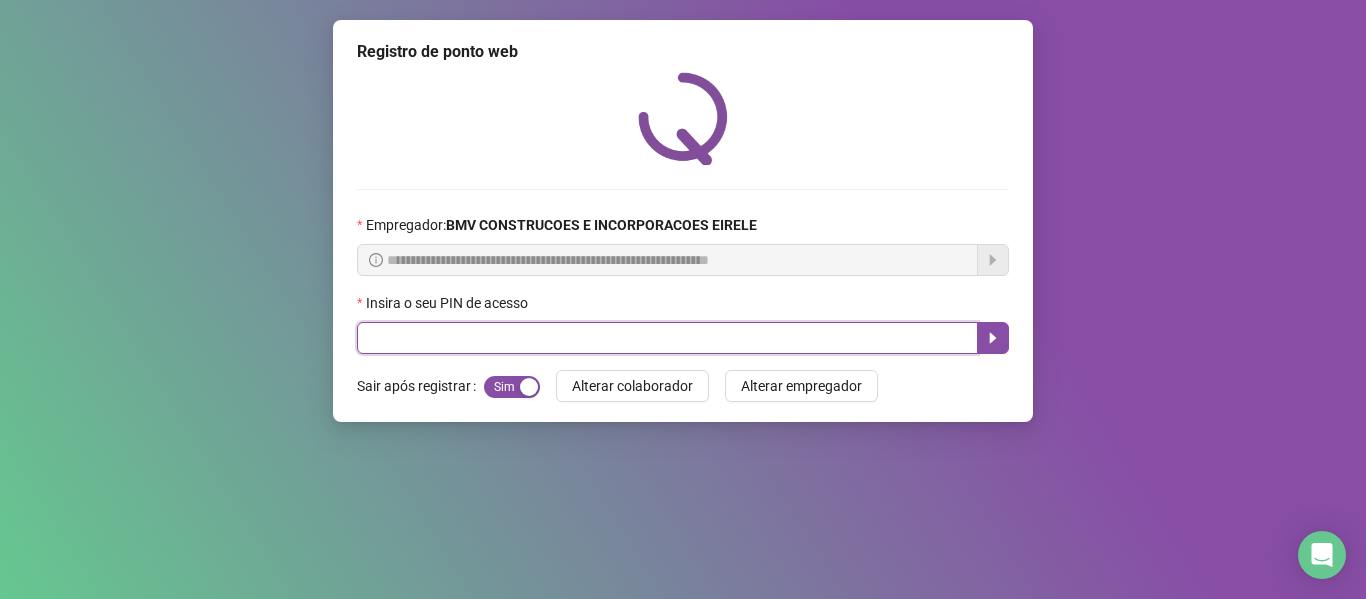 click at bounding box center [667, 338] 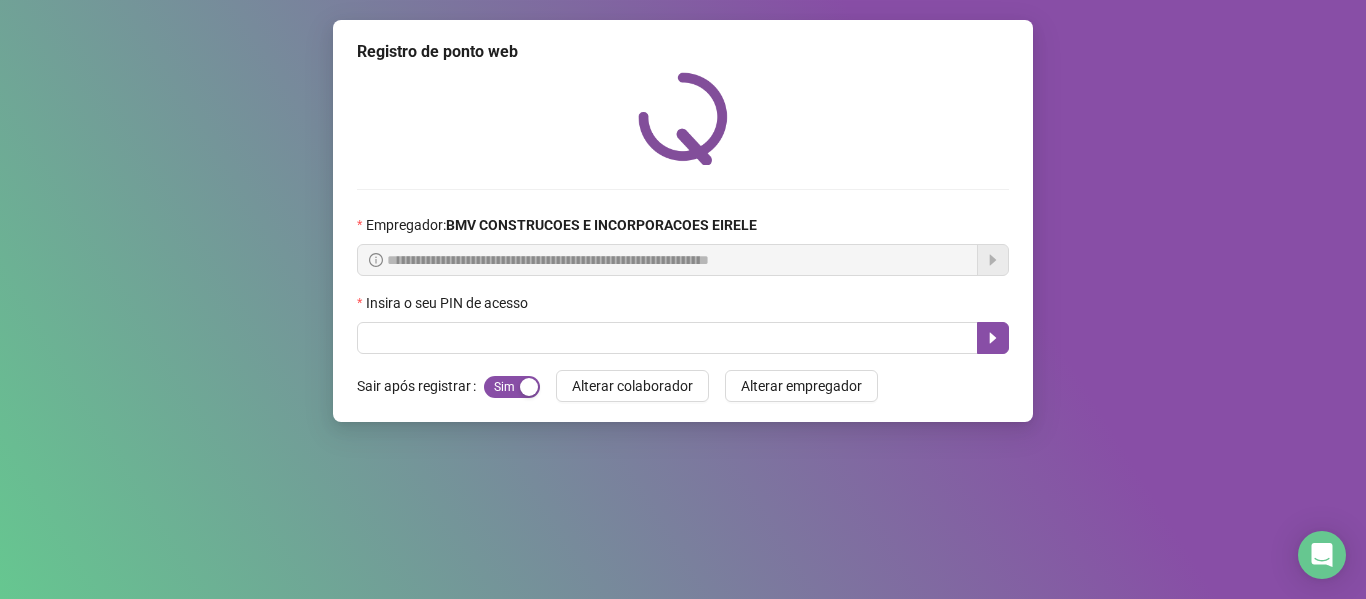 click on "**********" at bounding box center [683, 299] 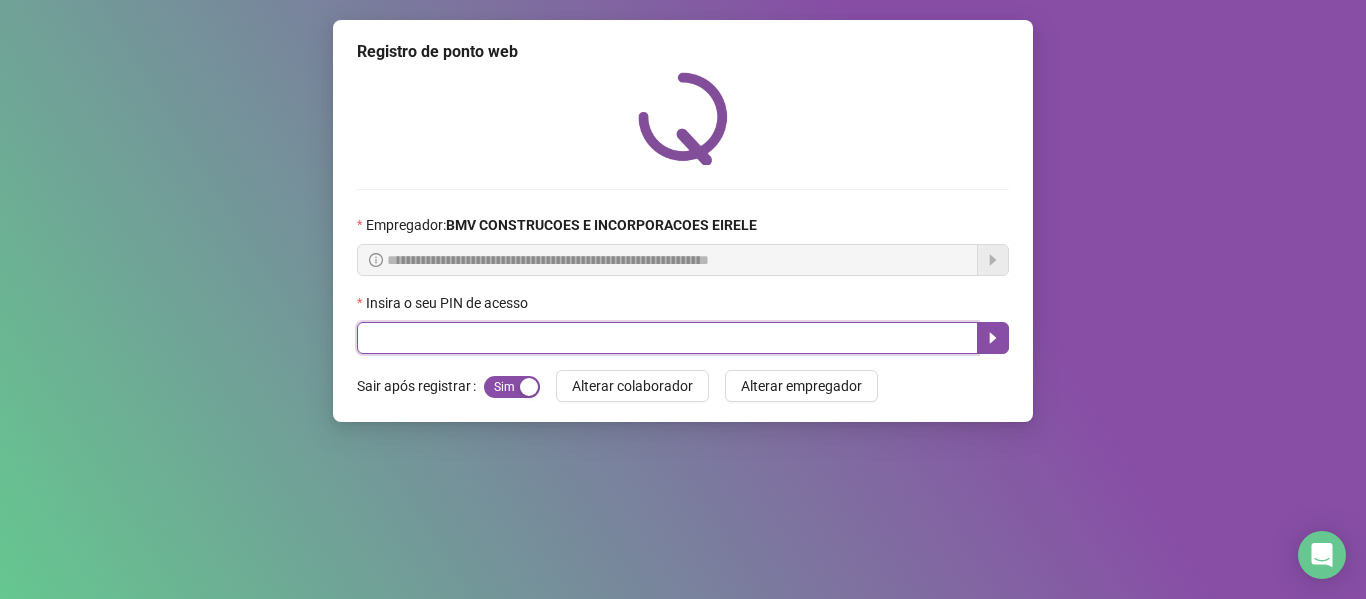 click at bounding box center [667, 338] 